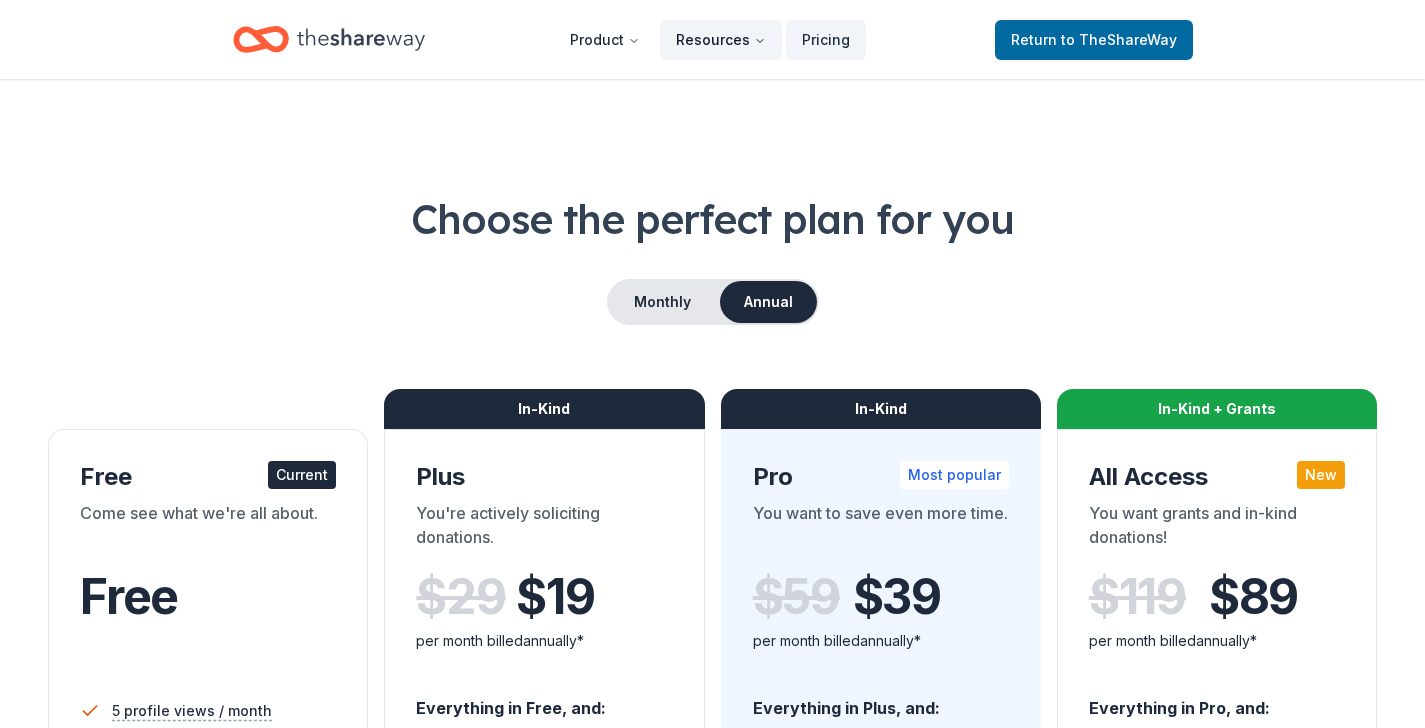 scroll, scrollTop: 0, scrollLeft: 0, axis: both 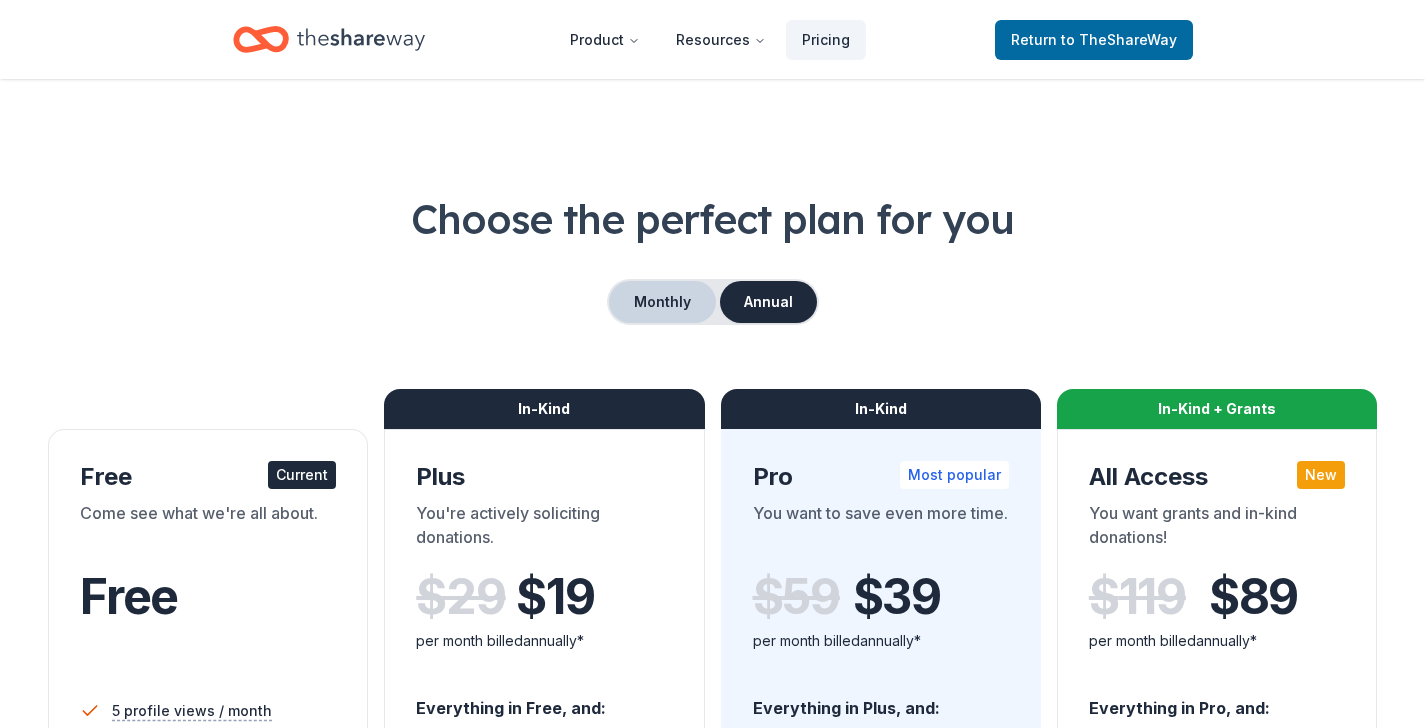 click on "Monthly" at bounding box center [662, 302] 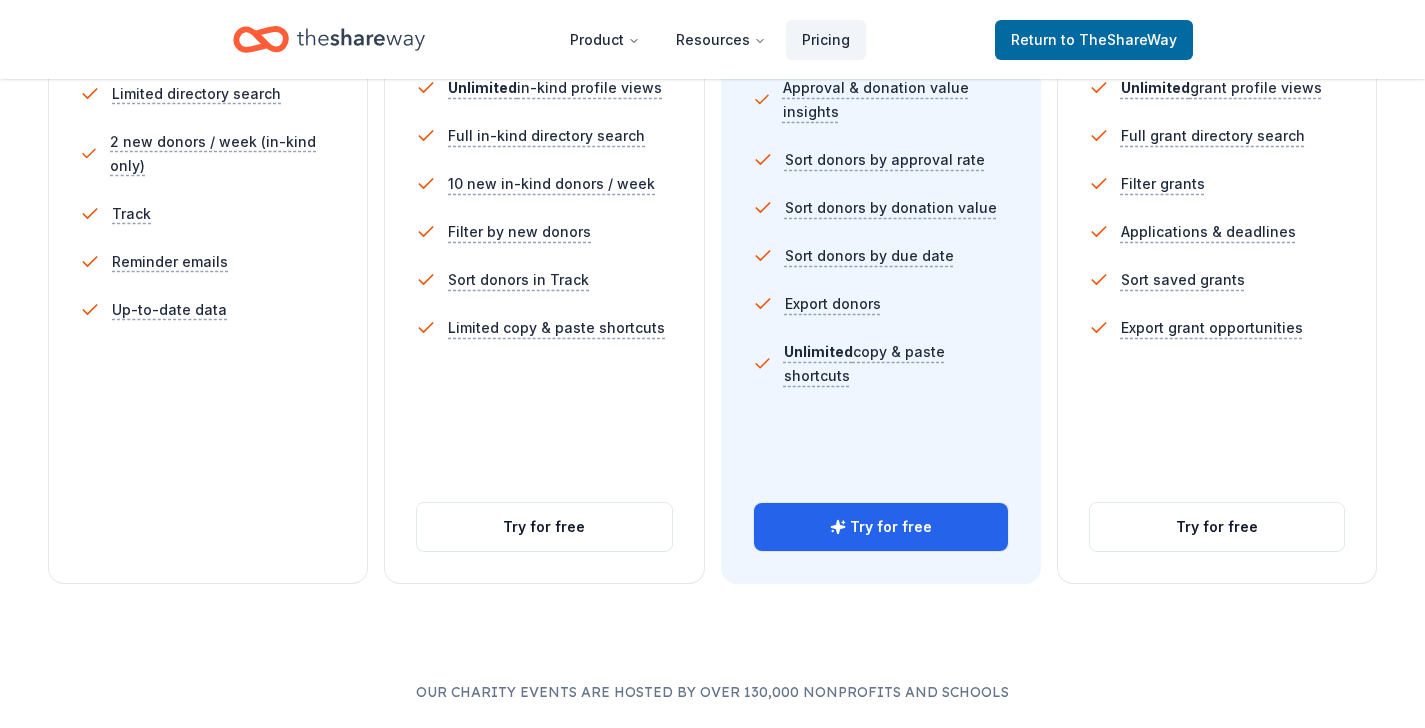 scroll, scrollTop: 670, scrollLeft: 0, axis: vertical 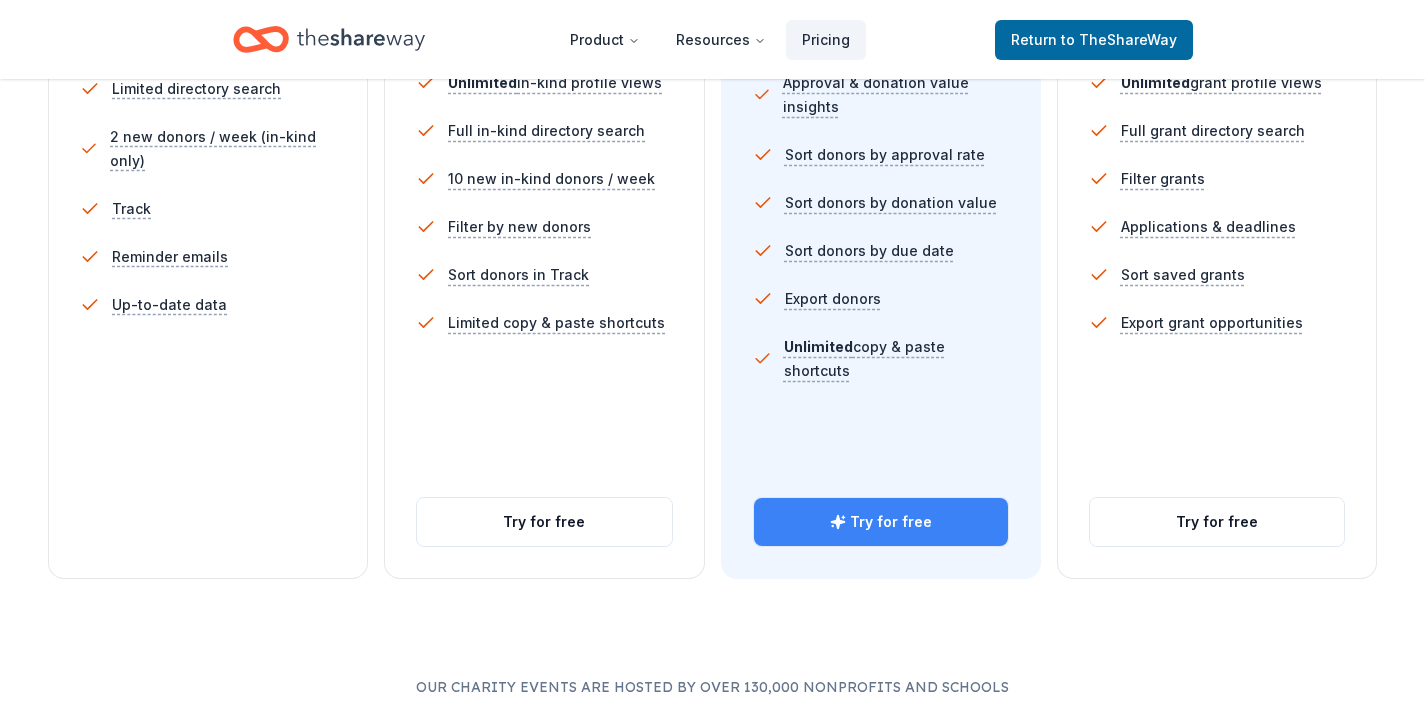 click on "Try for free" at bounding box center (881, 522) 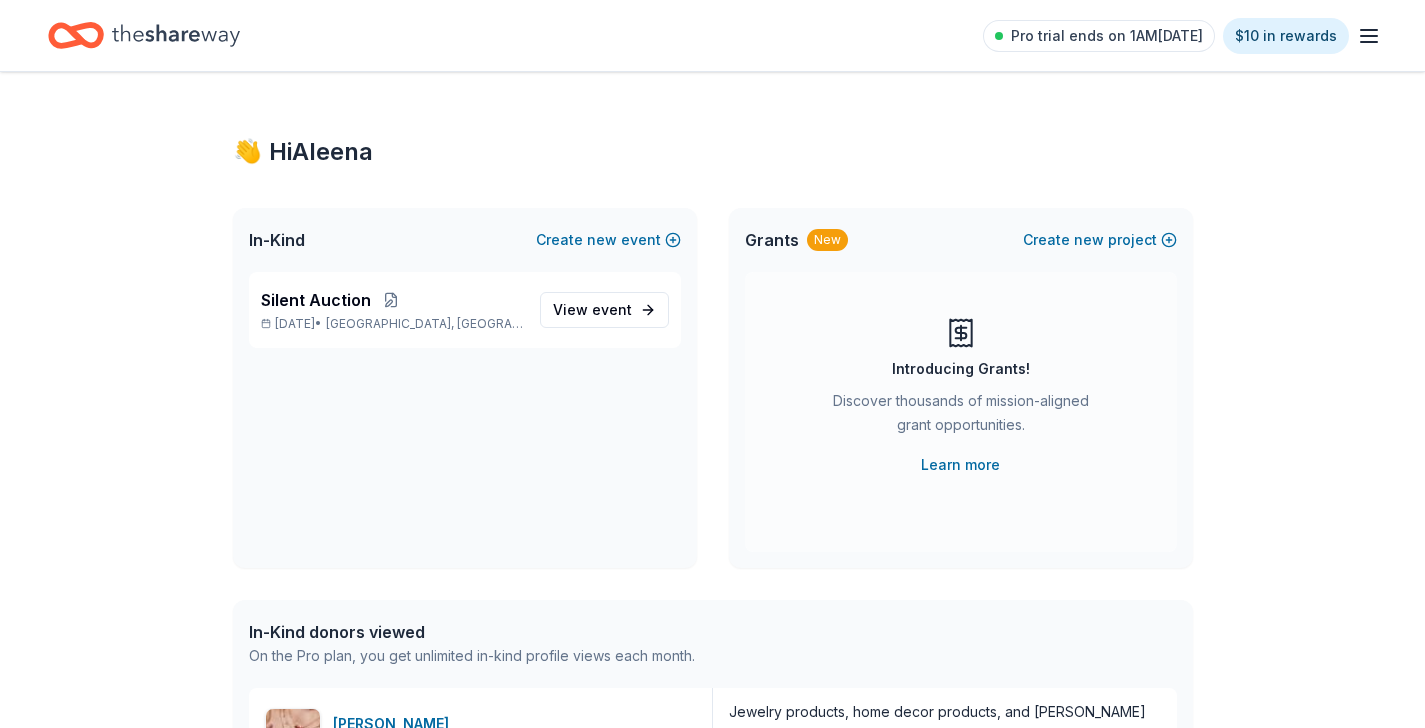 scroll, scrollTop: 0, scrollLeft: 0, axis: both 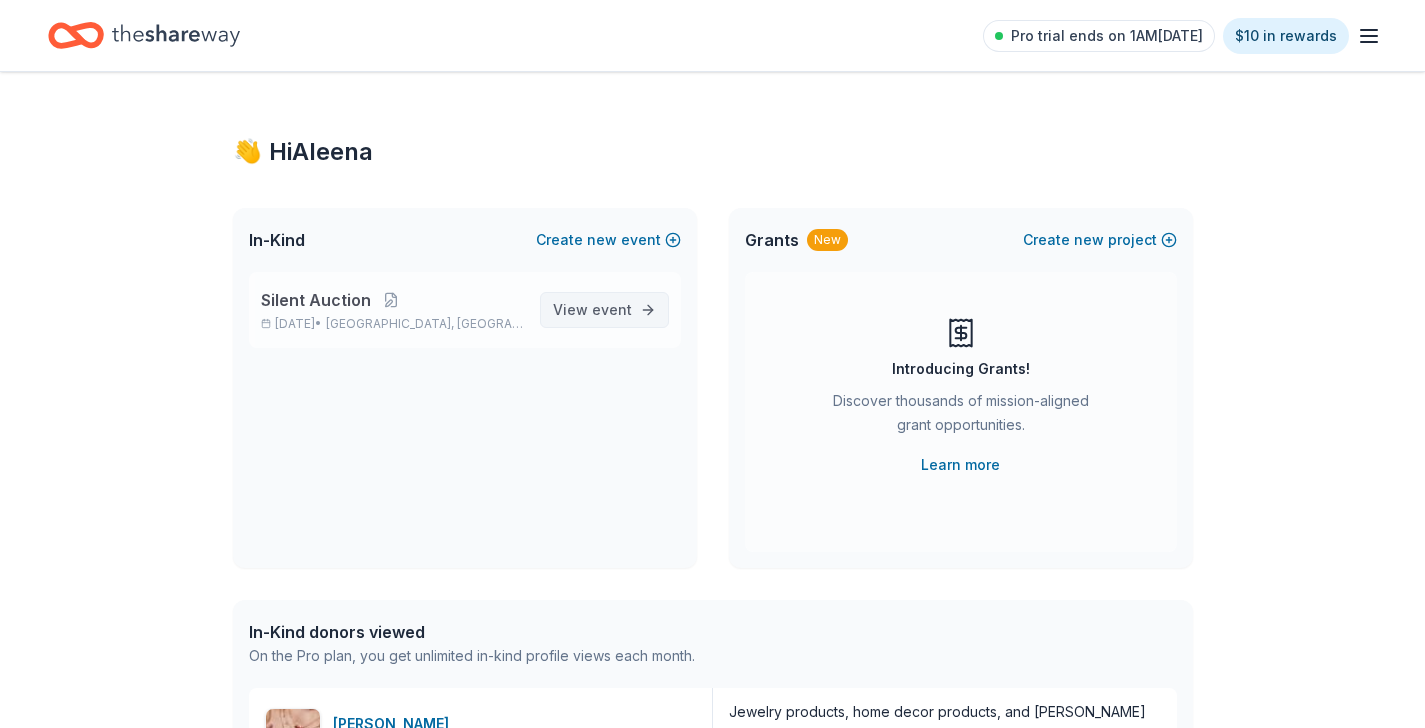 click on "View   event" at bounding box center (592, 310) 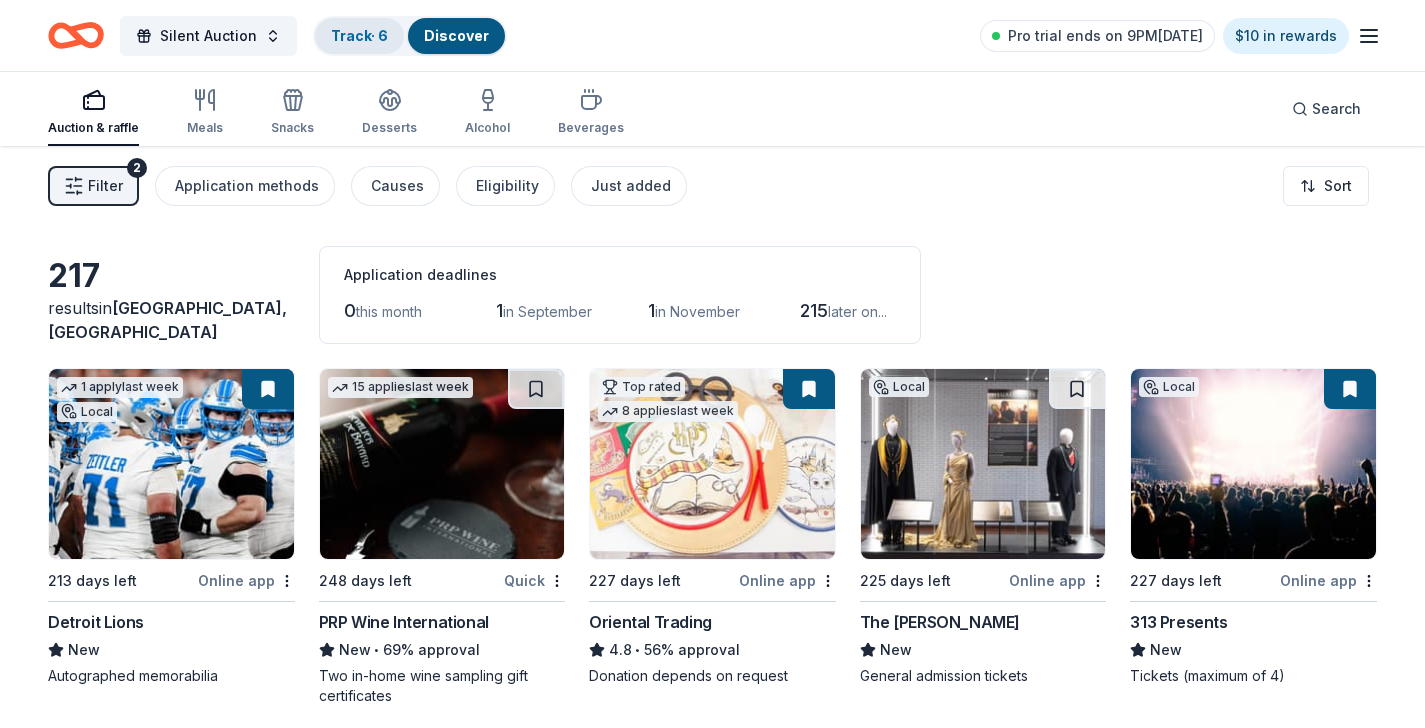 click on "Track  · 6" at bounding box center [359, 36] 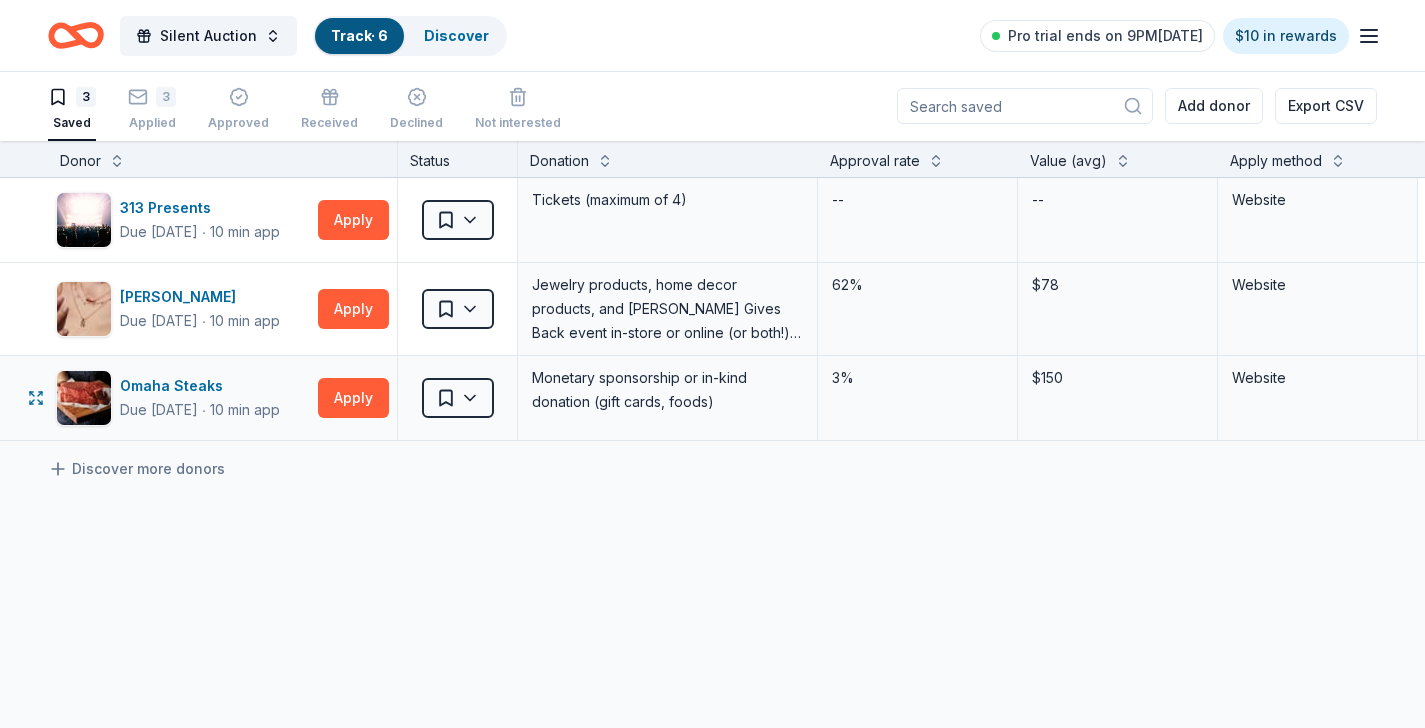 scroll, scrollTop: 0, scrollLeft: 0, axis: both 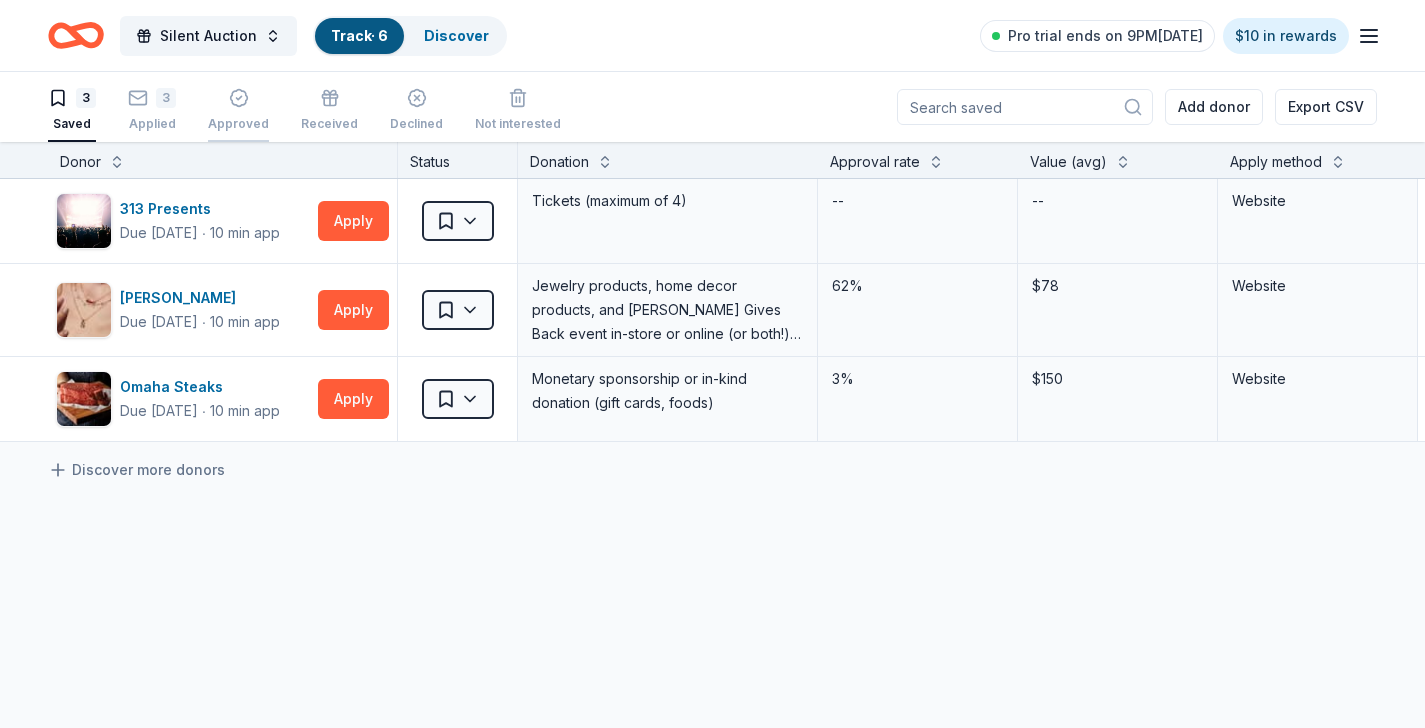 click on "Approved" at bounding box center [238, 110] 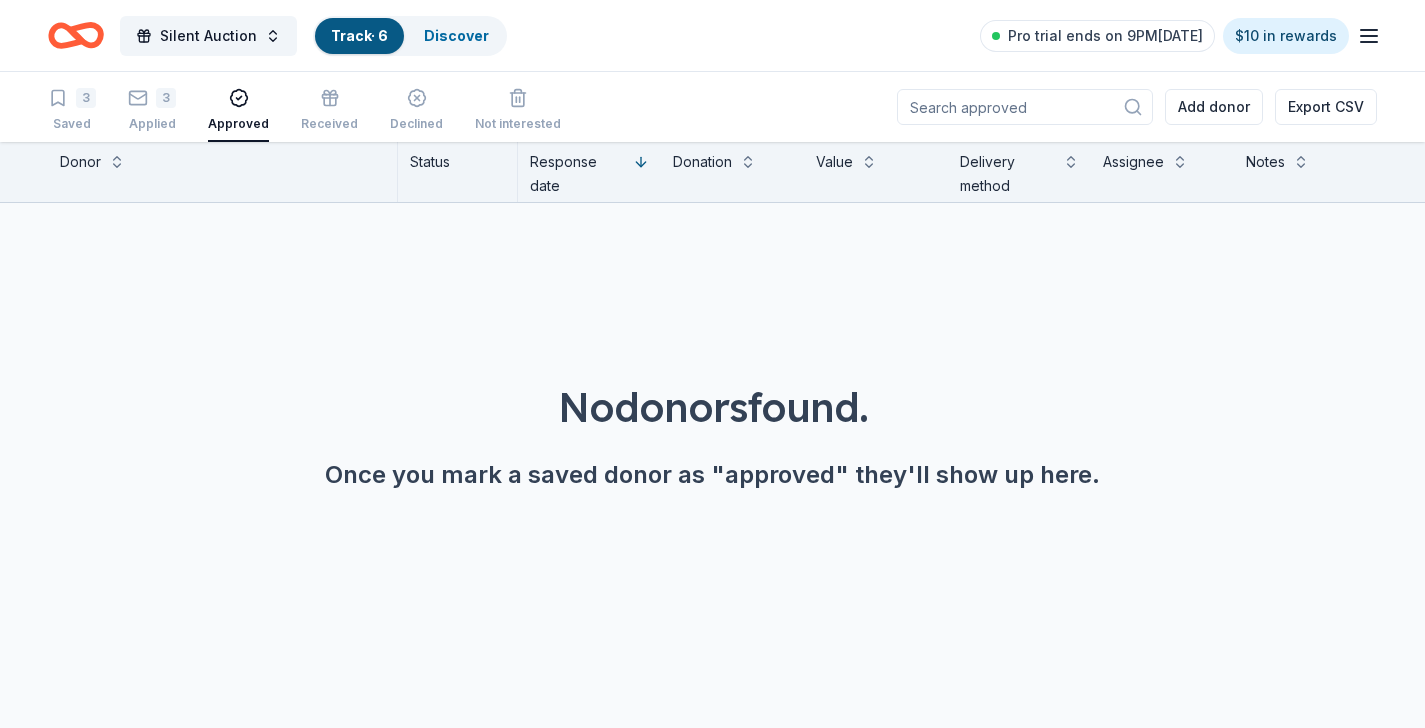 click on "3 Saved 3 Applied Approved Received Declined Not interested" at bounding box center [304, 111] 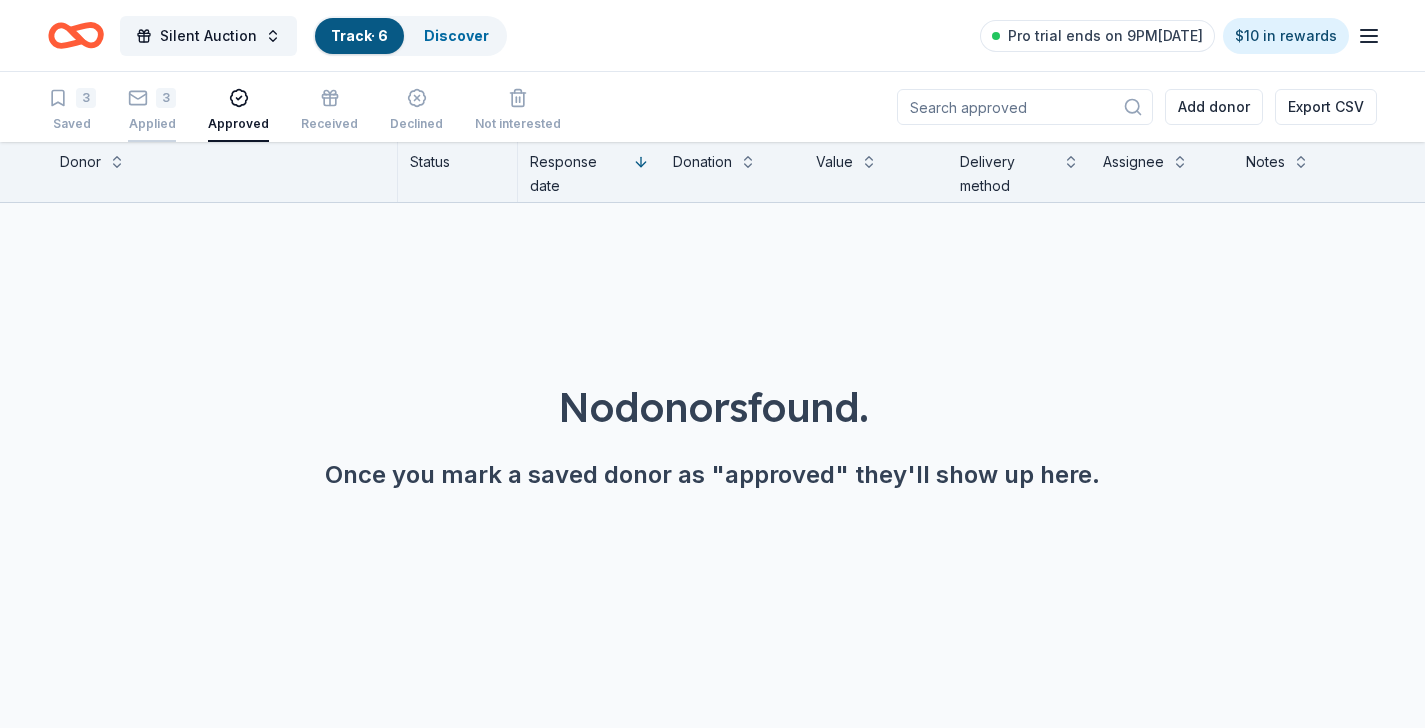 click 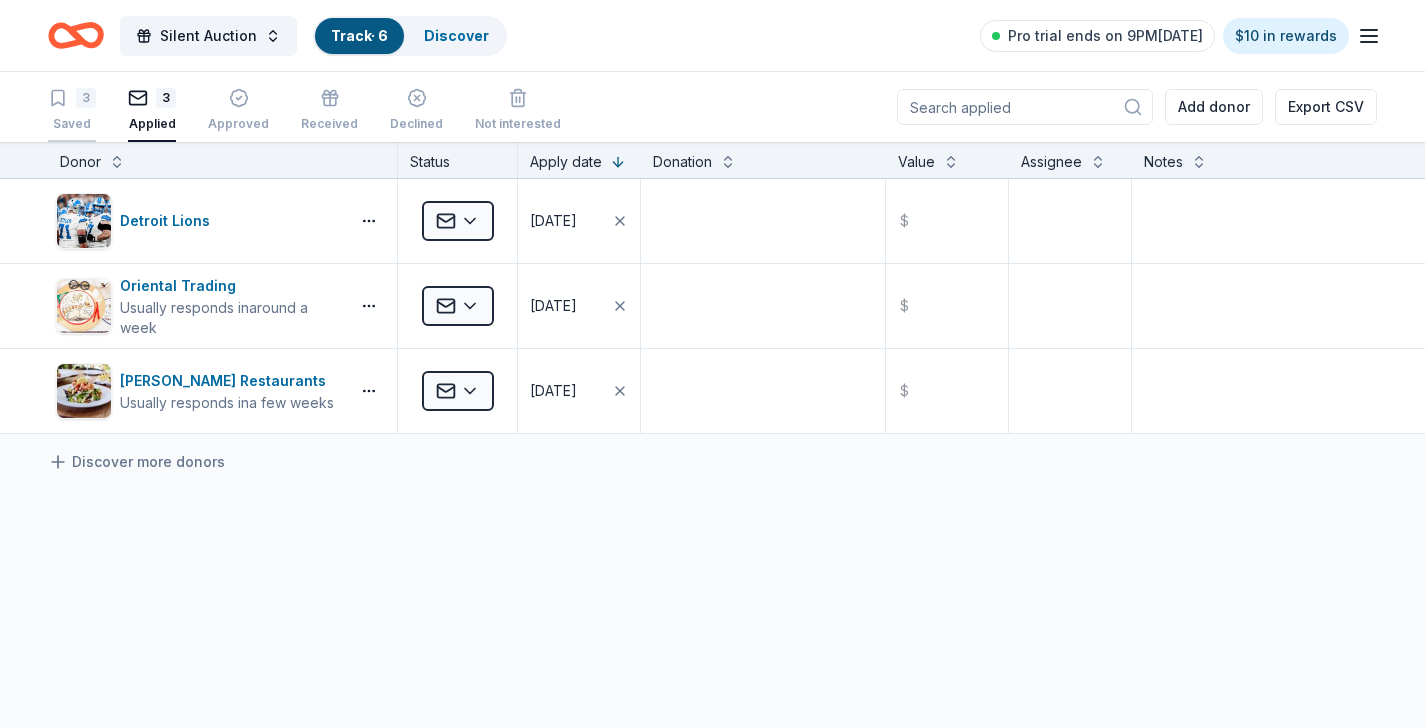 click on "3" at bounding box center [72, 98] 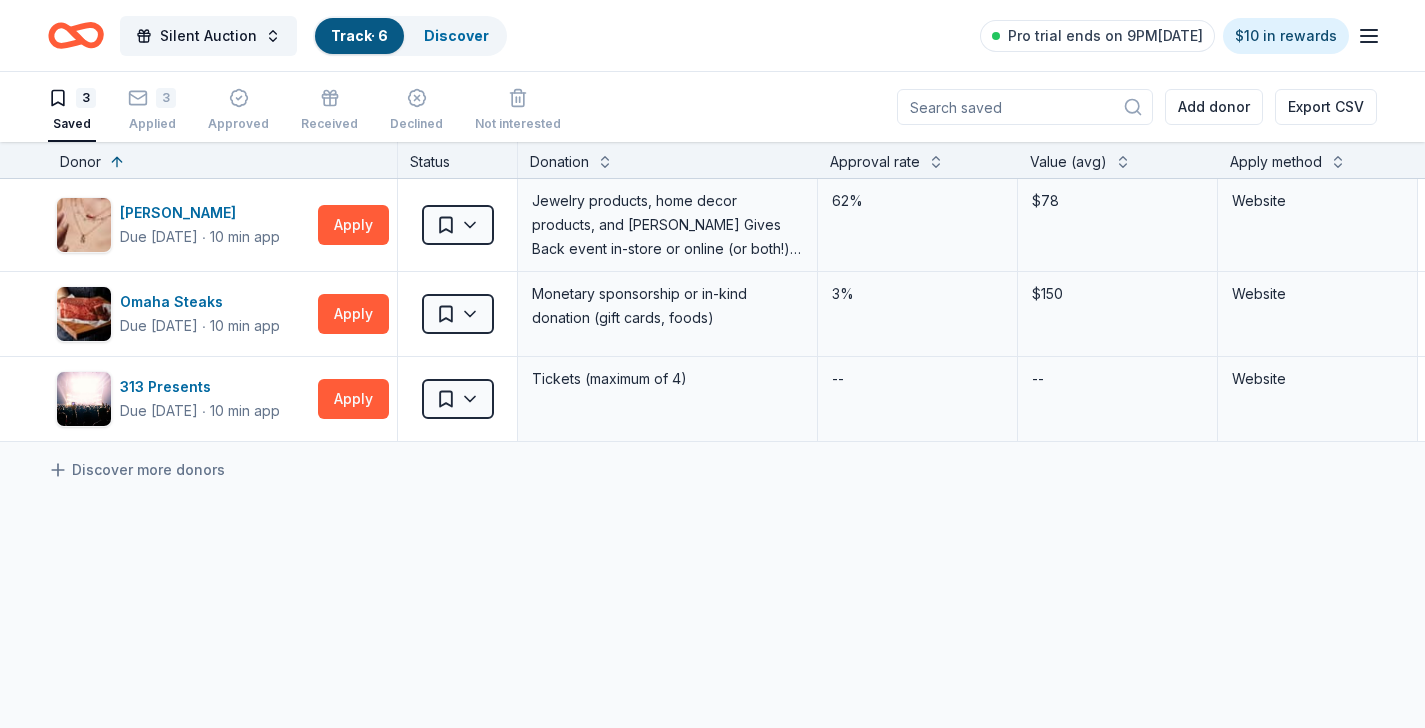 click 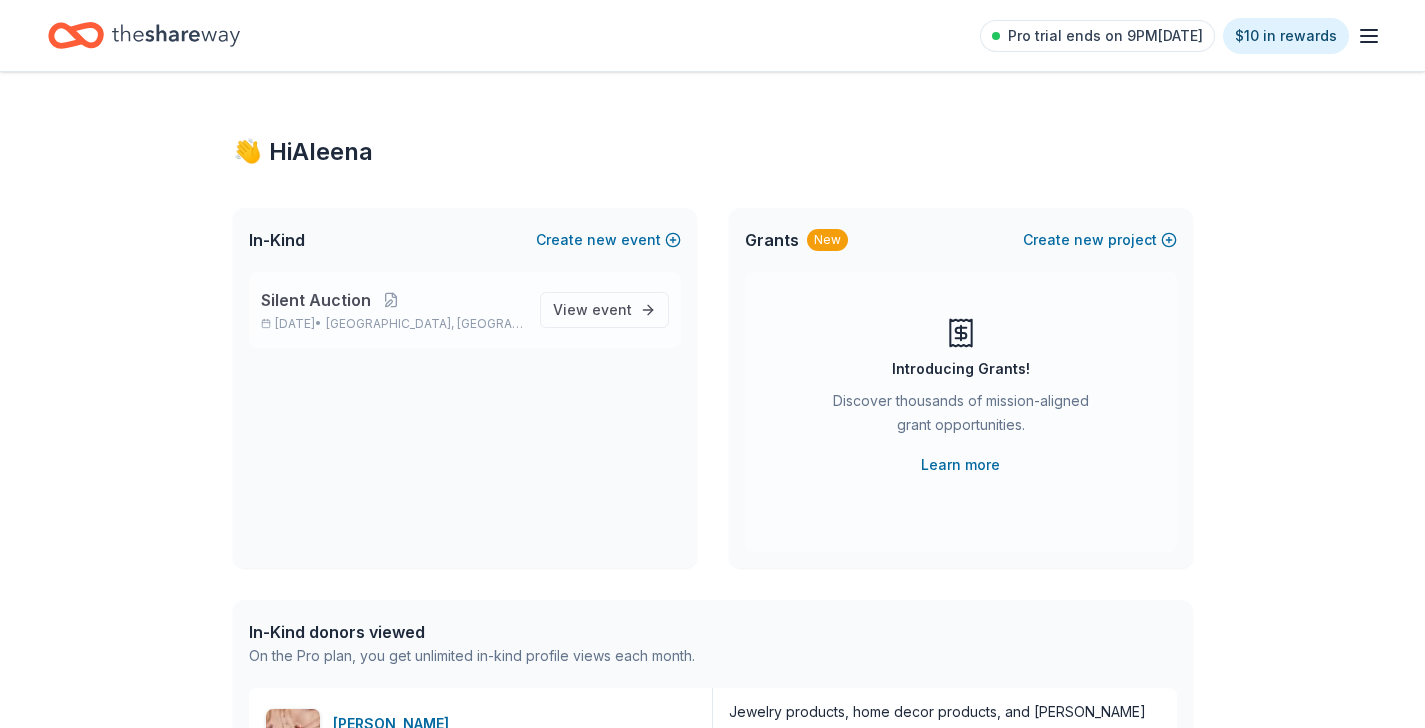 click on "Silent Auction Mar 28, 2026  •  Detroit, MI View   event" at bounding box center (465, 310) 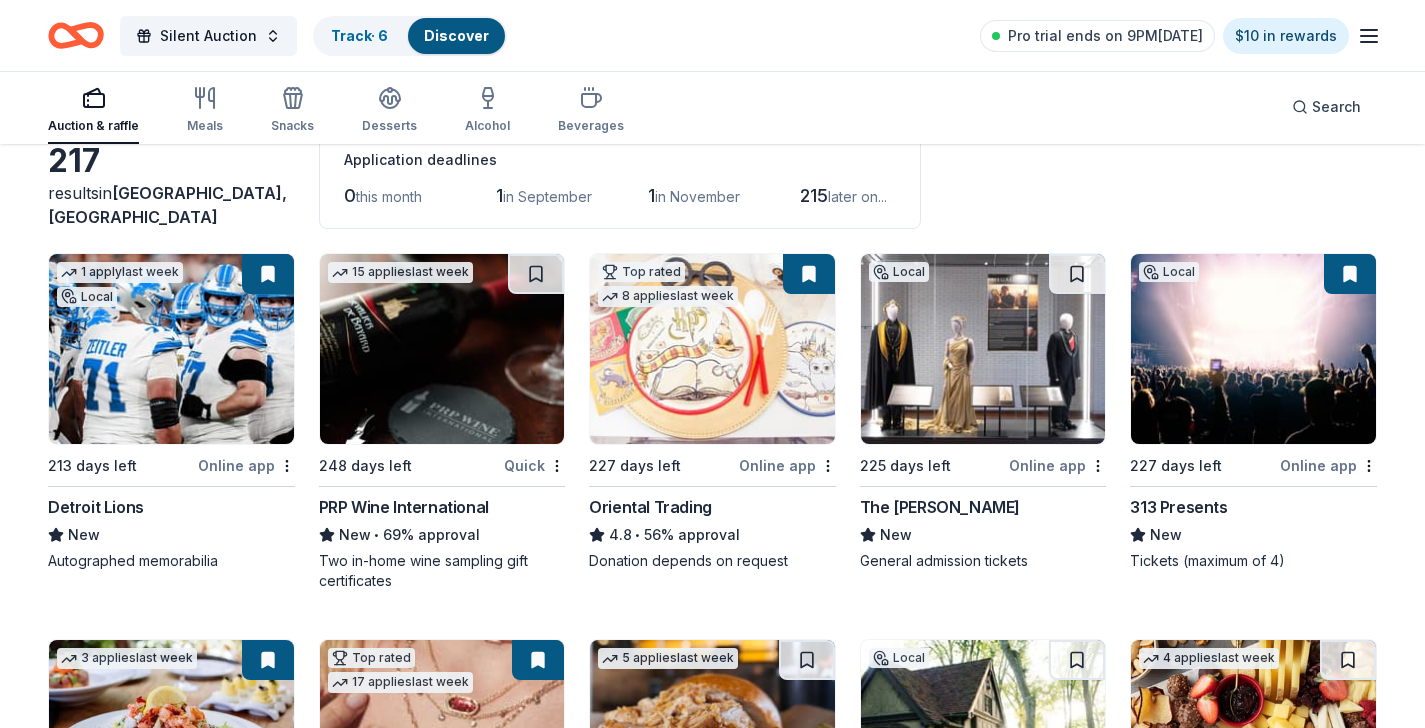 scroll, scrollTop: 119, scrollLeft: 0, axis: vertical 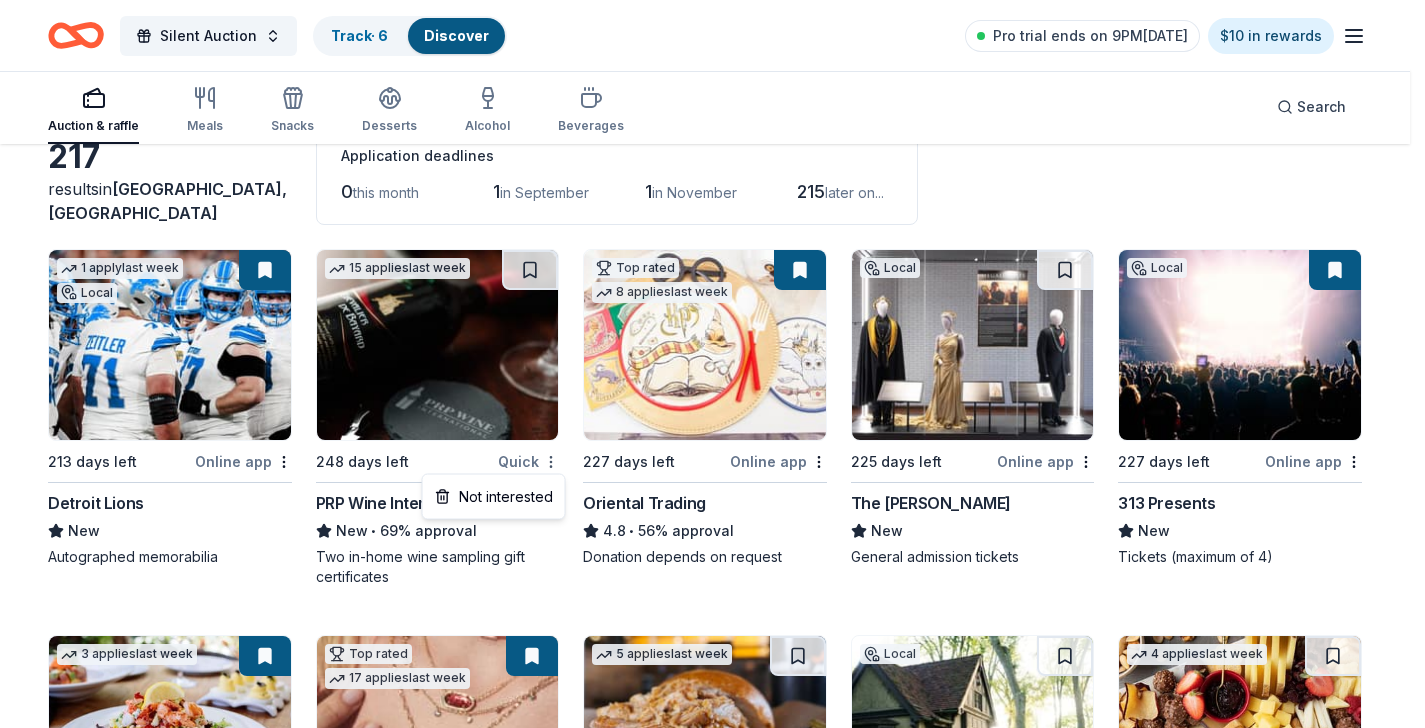 click on "Silent Auction Track  · 6 Discover Pro trial ends on 9PM, 7/23 $10 in rewards Auction & raffle Meals Snacks Desserts Alcohol Beverages Search 217 results  in  Detroit, MI Application deadlines 0  this month 1  in September 1  in November 215  later on... 1   apply  last week Local 213 days left Online app Detroit Lions New Autographed memorabilia 15   applies  last week 248 days left Quick PRP Wine International New • 69% approval Two in-home wine sampling gift certificates Top rated 8   applies  last week 227 days left Online app Oriental Trading 4.8 • 56% approval Donation depends on request Local 225 days left Online app The Henry Ford New General admission tickets Local 227 days left Online app 313 Presents New Tickets (maximum of 4) 3   applies  last week 227 days left Online app • Quick Cameron Mitchell Restaurants New • 11% approval Food, gift card(s) Top rated 17   applies  last week 195 days left Online app Kendra Scott 4.7 • 62% approval 5   applies  last week 225 days left Online app •" at bounding box center (712, 245) 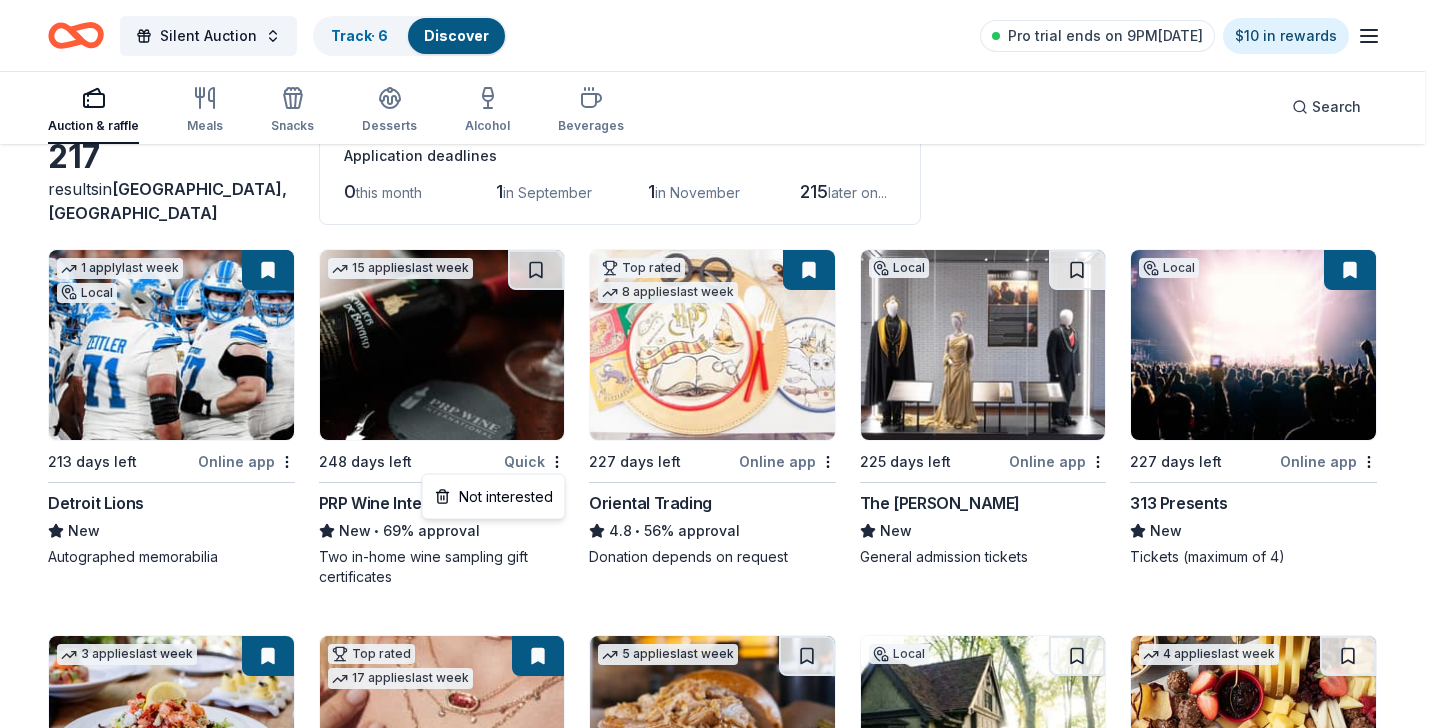 click on "Silent Auction Track  · 6 Discover Pro trial ends on 9PM, 7/23 $10 in rewards Auction & raffle Meals Snacks Desserts Alcohol Beverages Search 217 results  in  Detroit, MI Application deadlines 0  this month 1  in September 1  in November 215  later on... 1   apply  last week Local 213 days left Online app Detroit Lions New Autographed memorabilia 15   applies  last week 248 days left Quick PRP Wine International New • 69% approval Two in-home wine sampling gift certificates Top rated 8   applies  last week 227 days left Online app Oriental Trading 4.8 • 56% approval Donation depends on request Local 225 days left Online app The Henry Ford New General admission tickets Local 227 days left Online app 313 Presents New Tickets (maximum of 4) 3   applies  last week 227 days left Online app • Quick Cameron Mitchell Restaurants New • 11% approval Food, gift card(s) Top rated 17   applies  last week 195 days left Online app Kendra Scott 4.7 • 62% approval 5   applies  last week 225 days left Online app •" at bounding box center [720, 245] 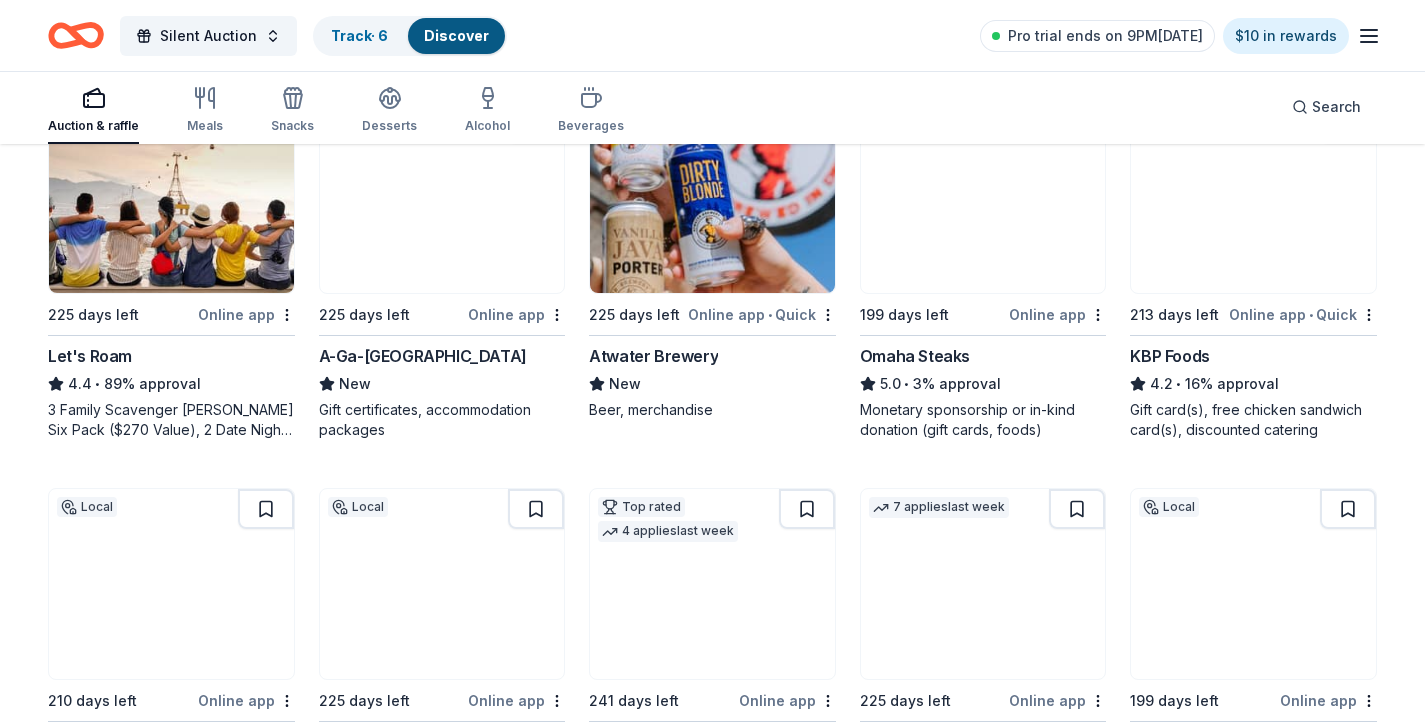 scroll, scrollTop: 1248, scrollLeft: 0, axis: vertical 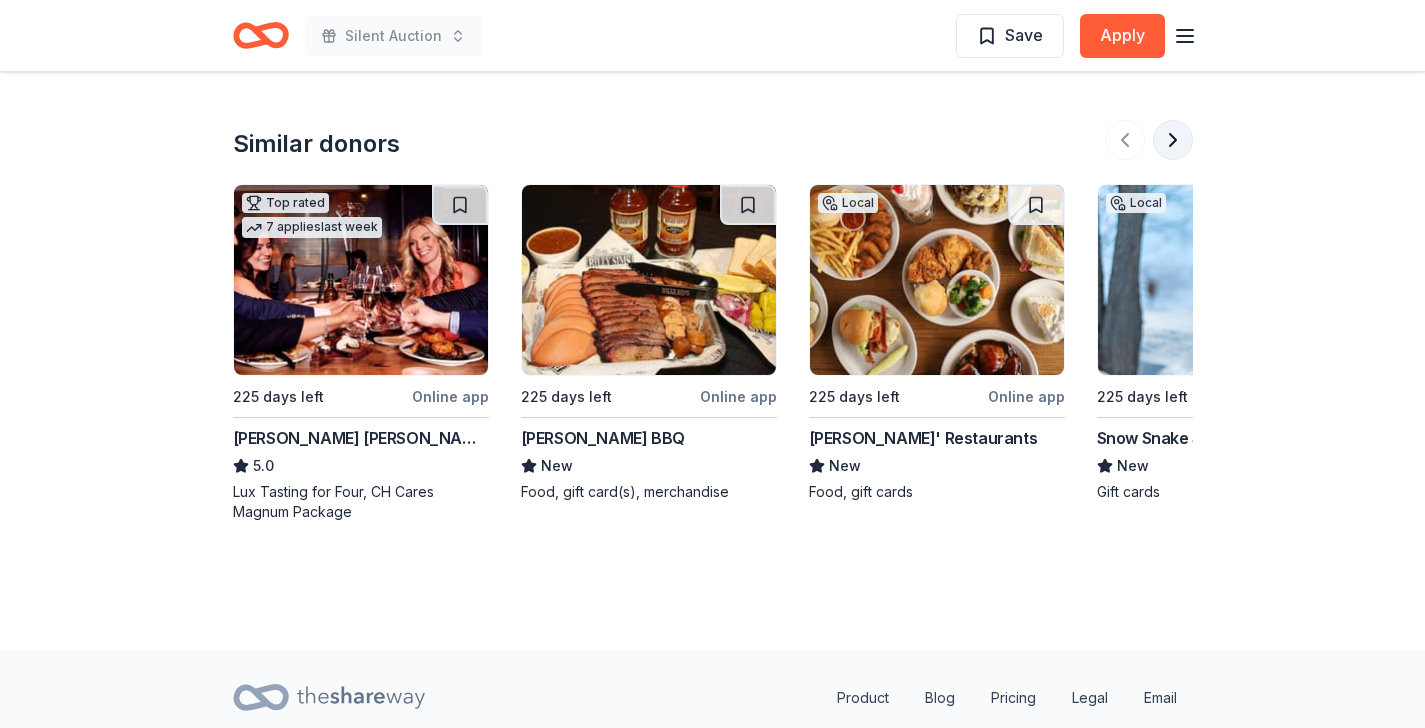 click at bounding box center [1173, 140] 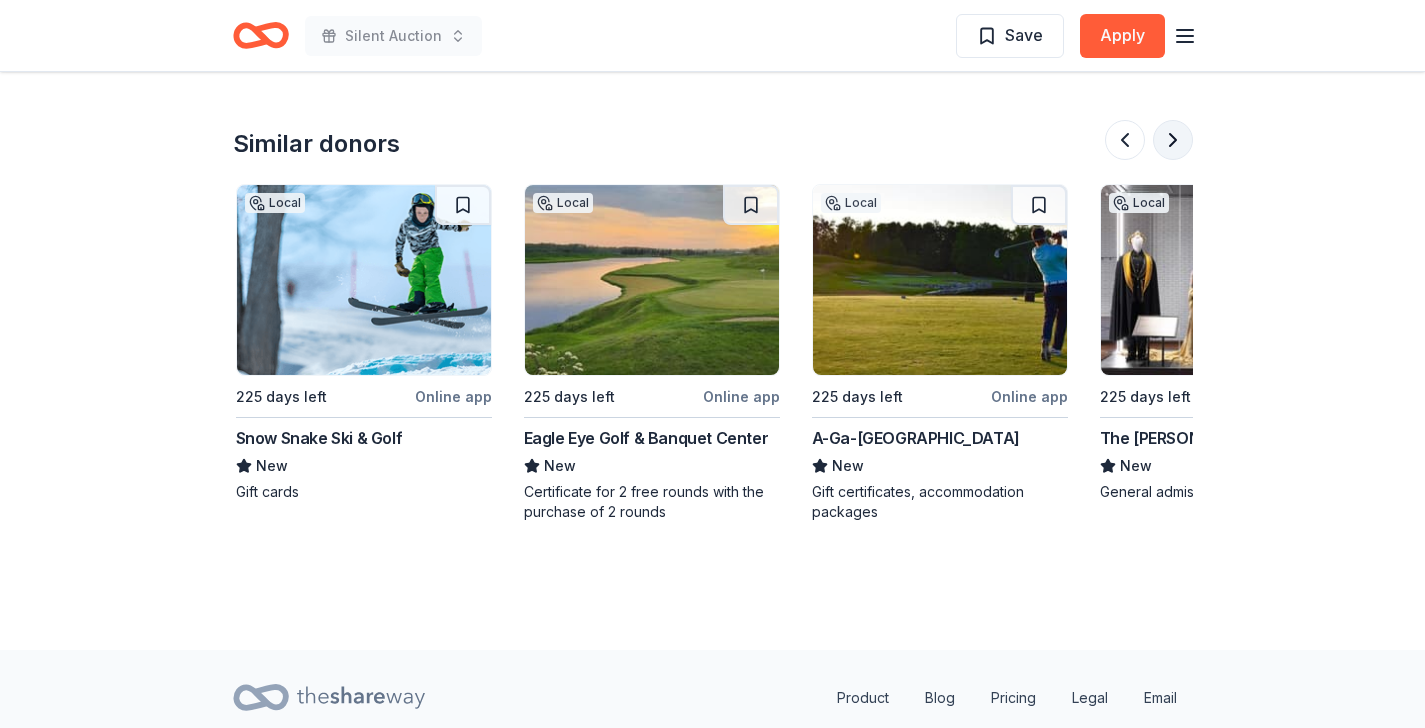scroll, scrollTop: 0, scrollLeft: 864, axis: horizontal 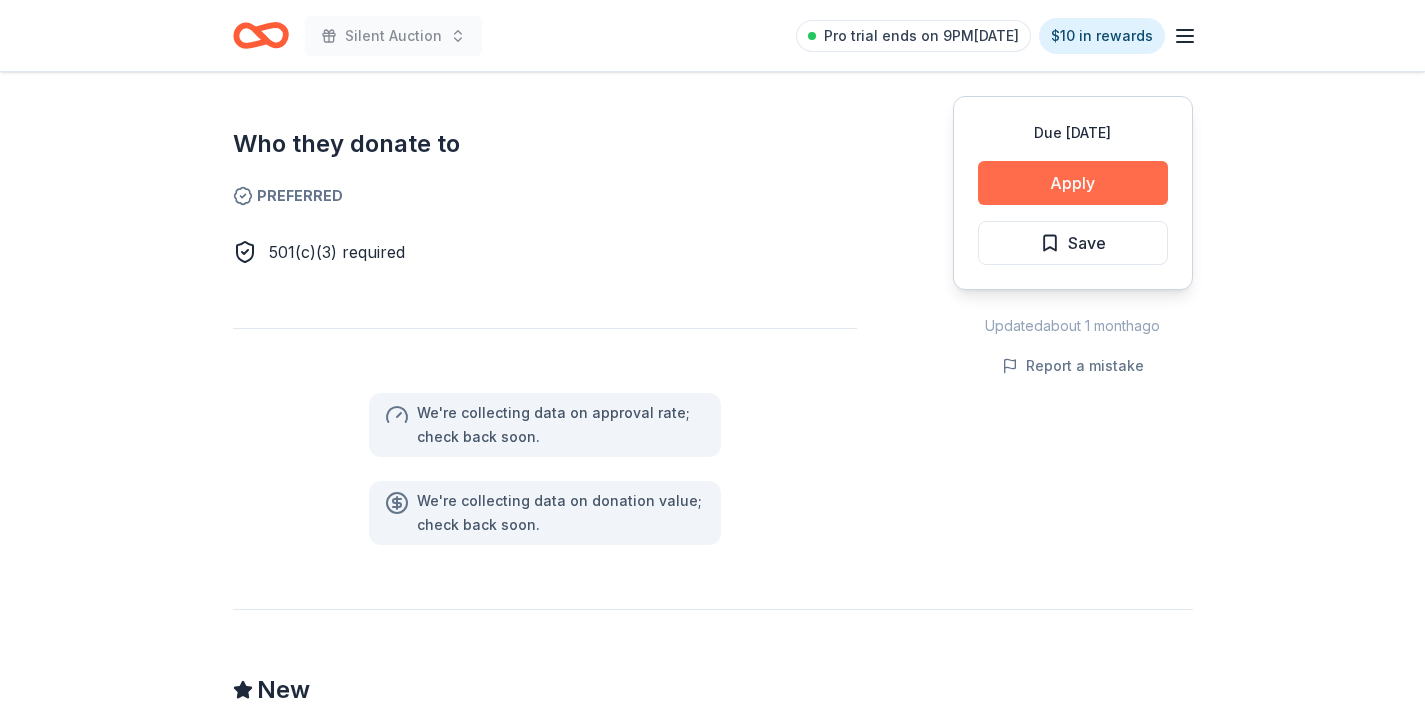 click on "Apply" at bounding box center [1073, 183] 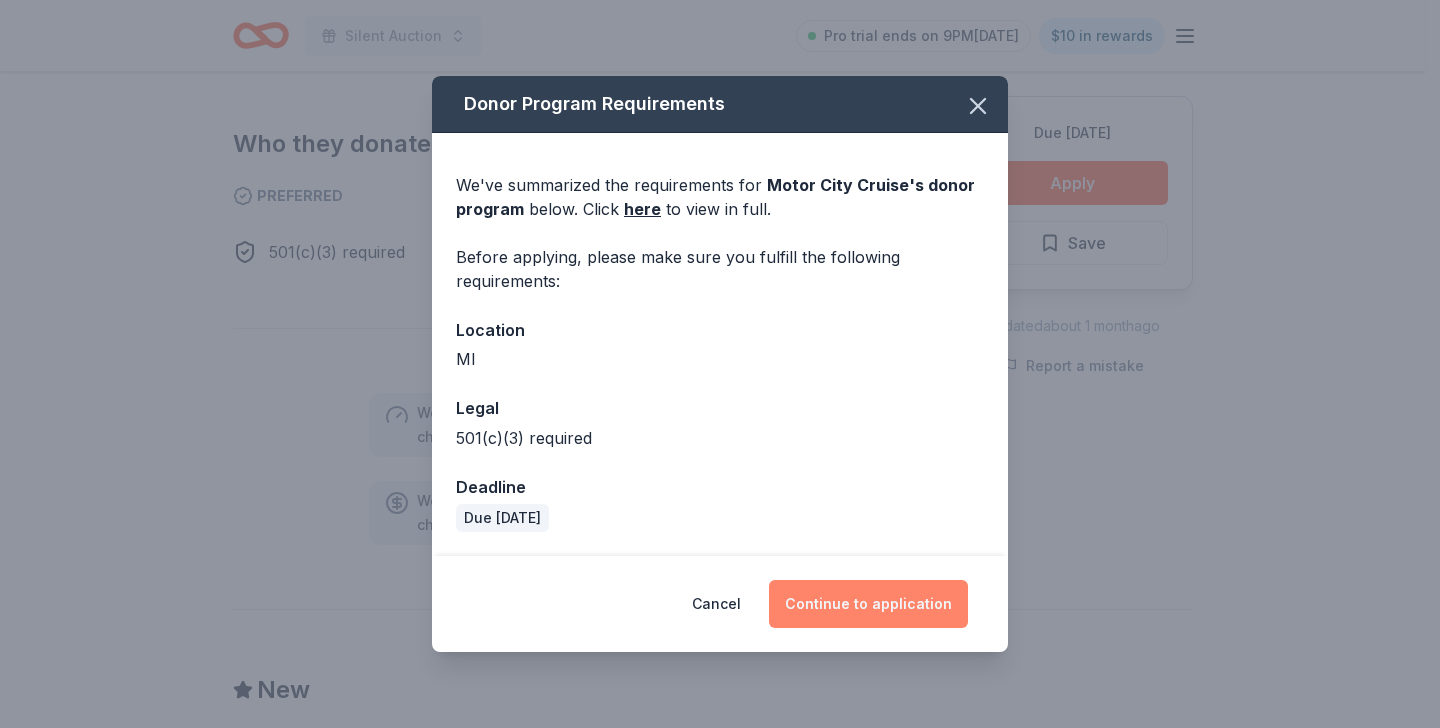 click on "Continue to application" at bounding box center (868, 604) 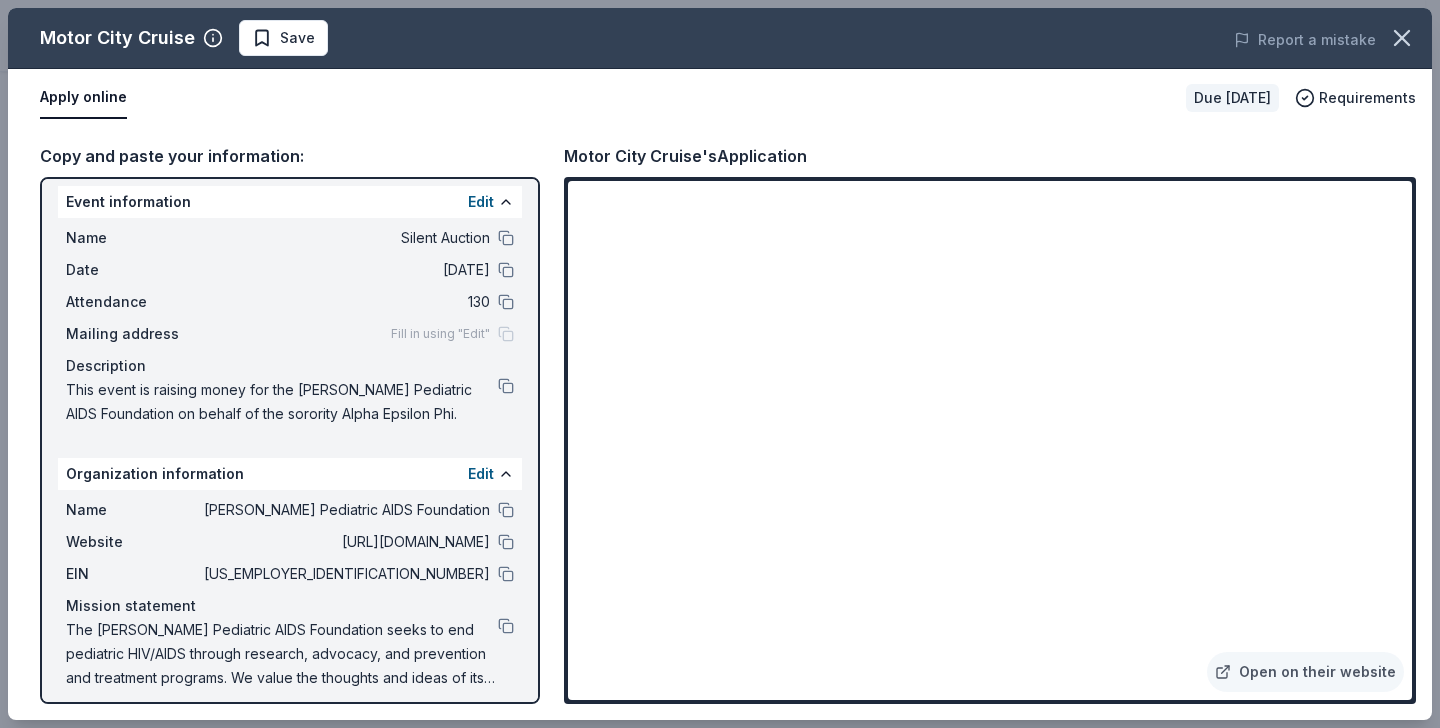 scroll, scrollTop: 0, scrollLeft: 0, axis: both 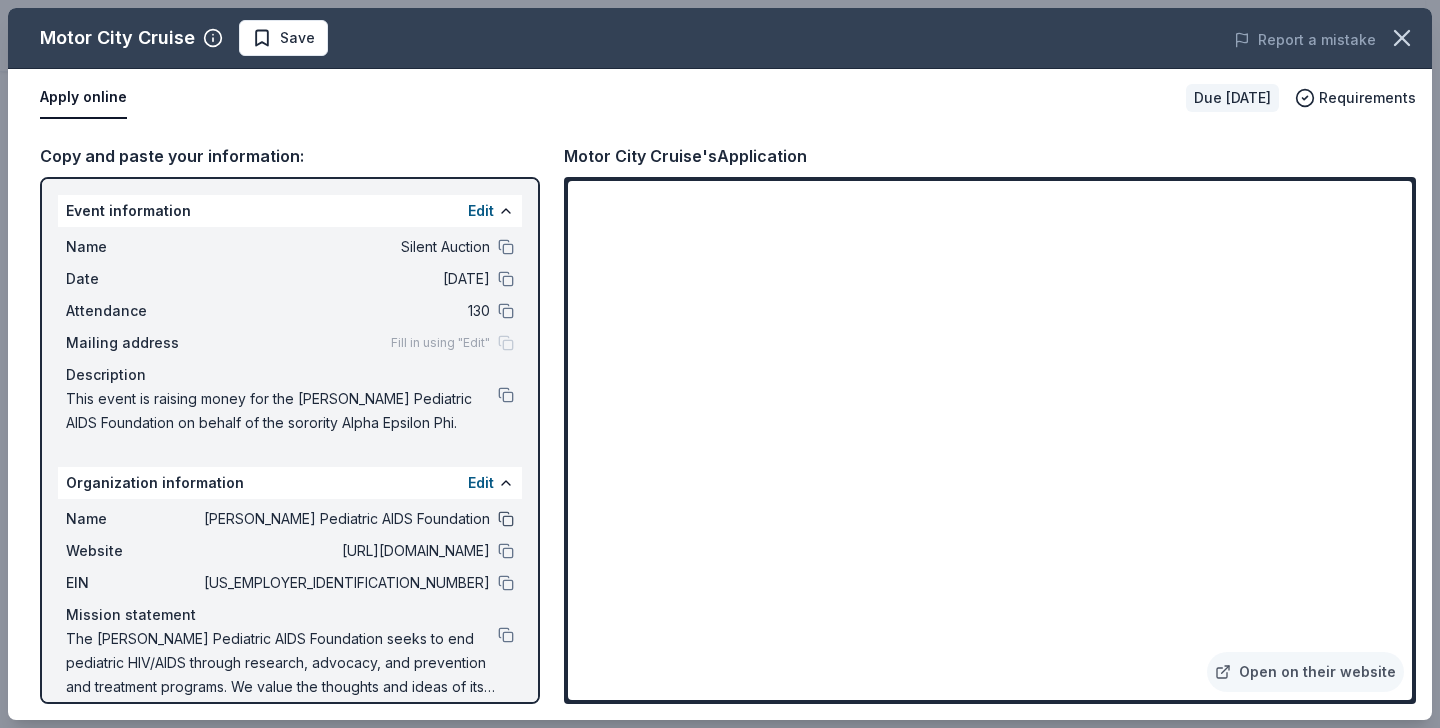 click at bounding box center (506, 519) 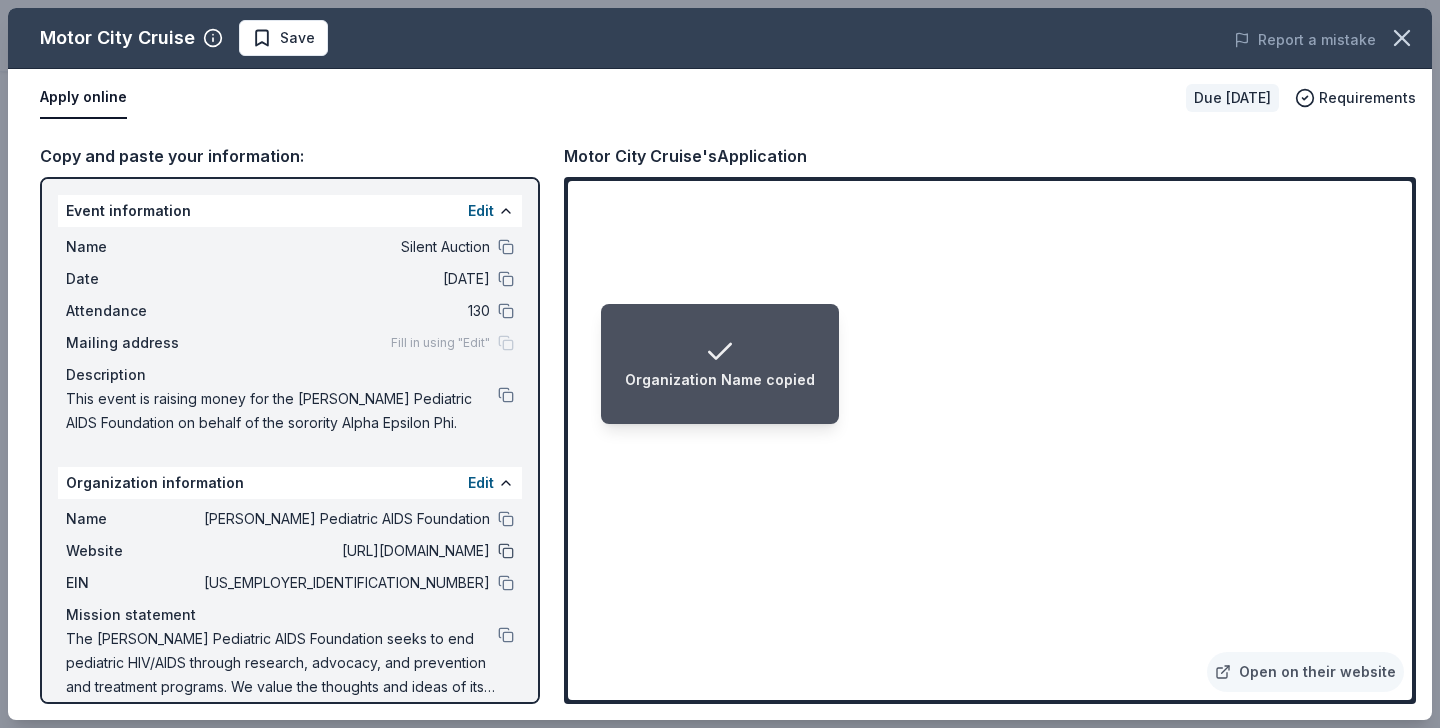 click at bounding box center [506, 551] 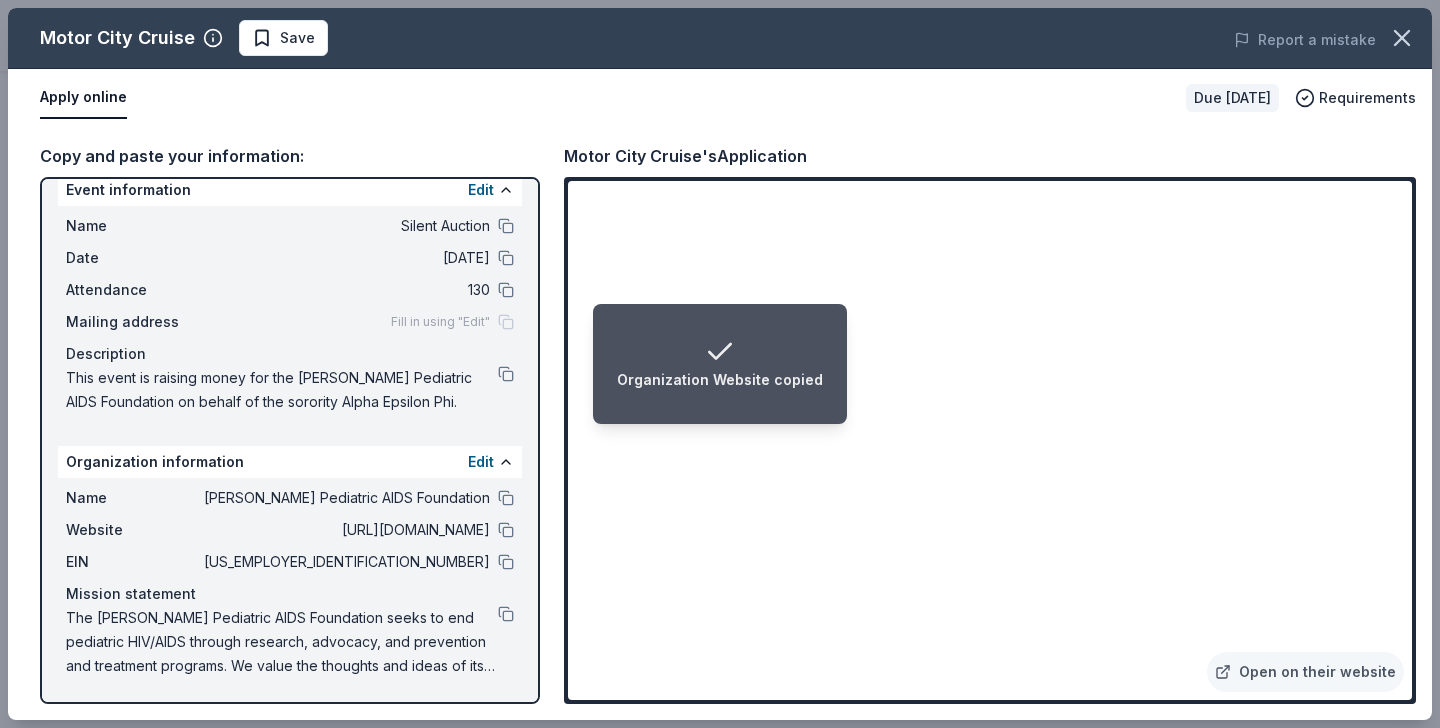 scroll, scrollTop: 21, scrollLeft: 0, axis: vertical 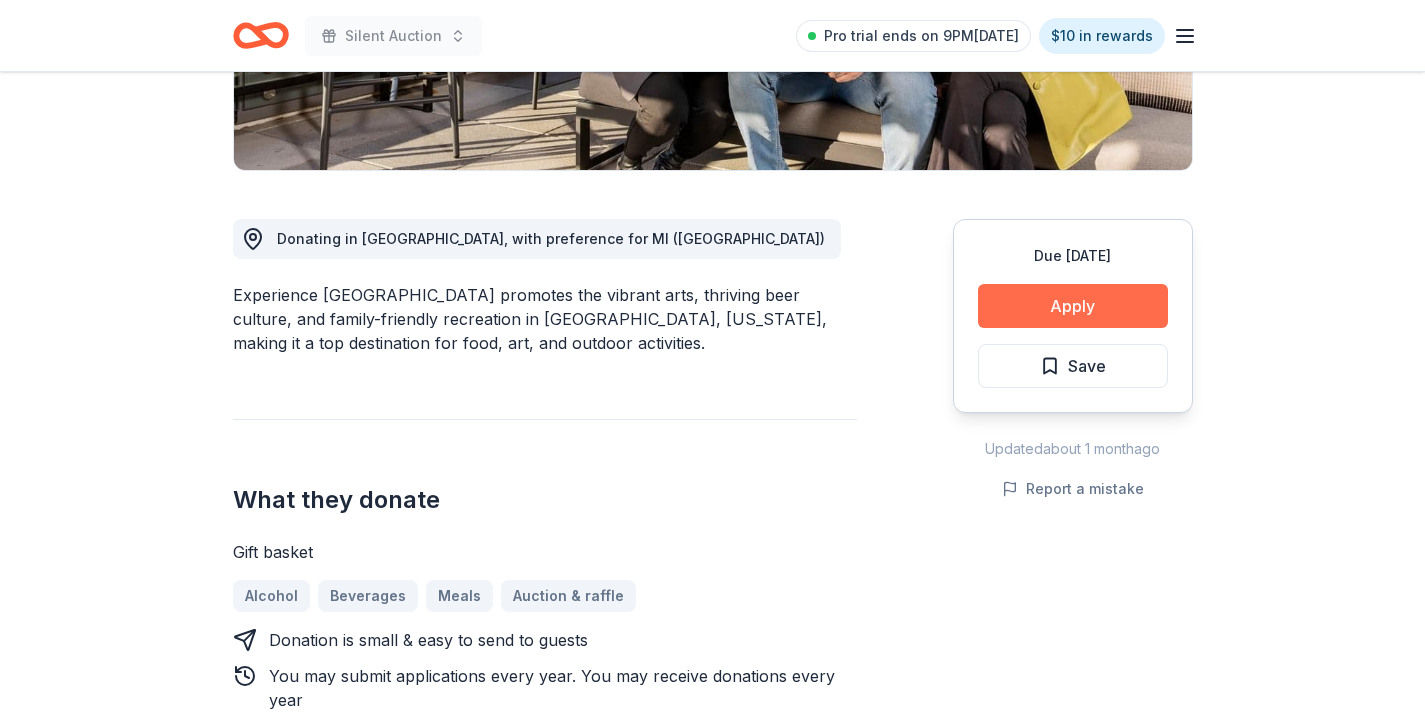 click on "Apply" at bounding box center (1073, 306) 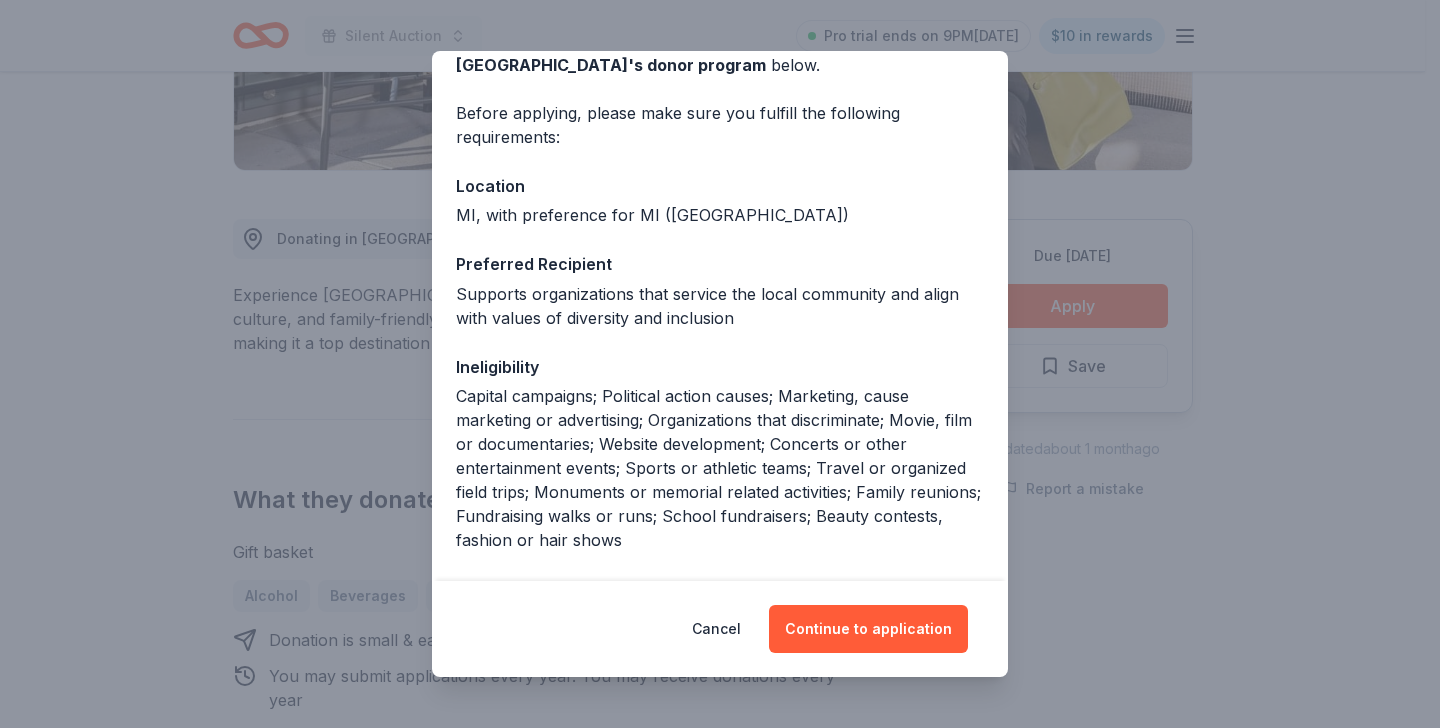 scroll, scrollTop: 274, scrollLeft: 0, axis: vertical 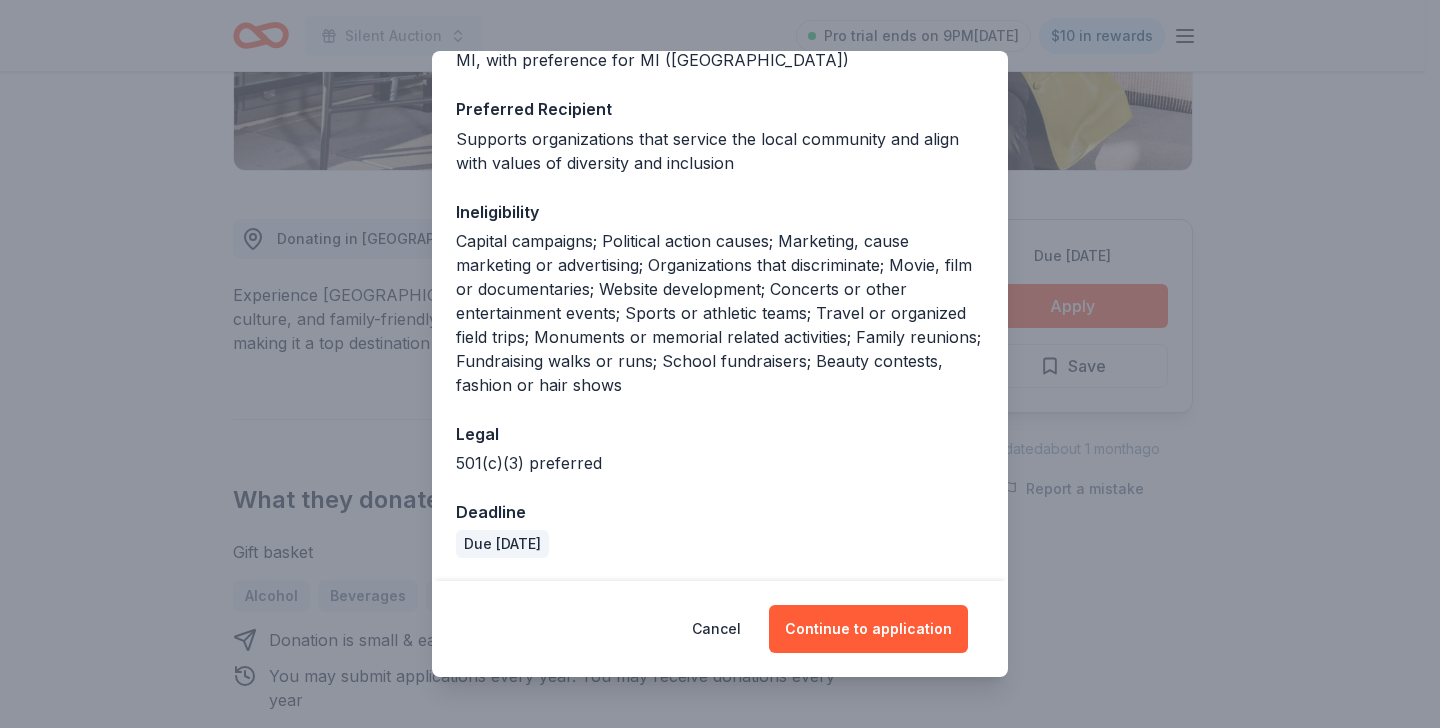 drag, startPoint x: 880, startPoint y: 624, endPoint x: 916, endPoint y: 517, distance: 112.89375 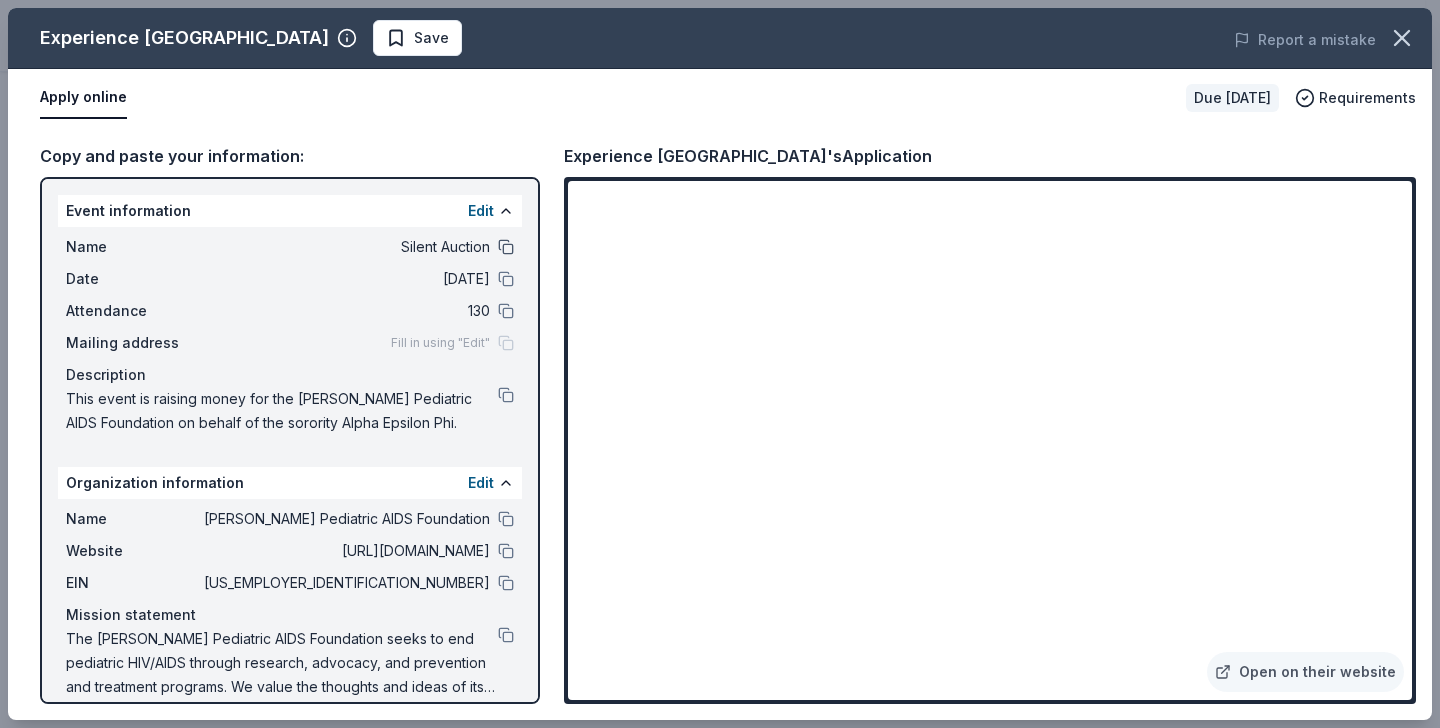 click at bounding box center [506, 247] 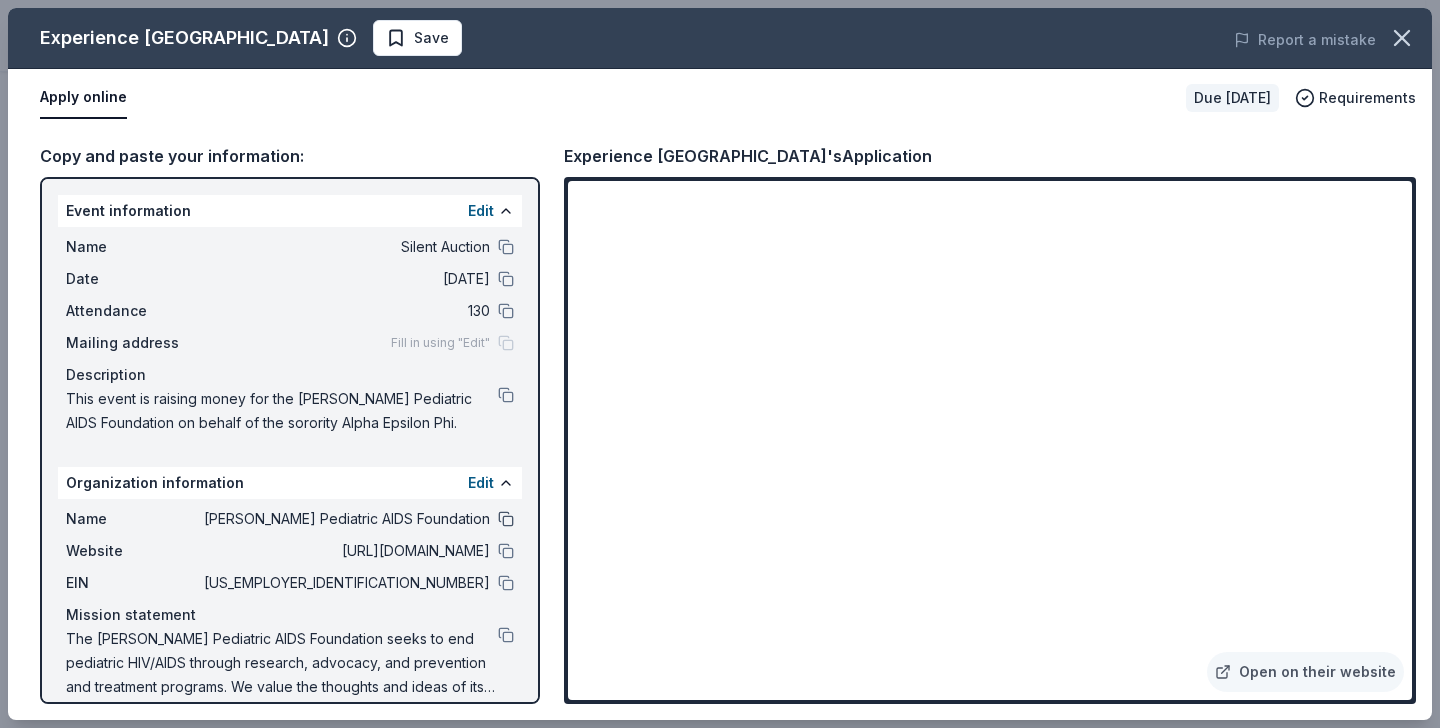 click at bounding box center [506, 519] 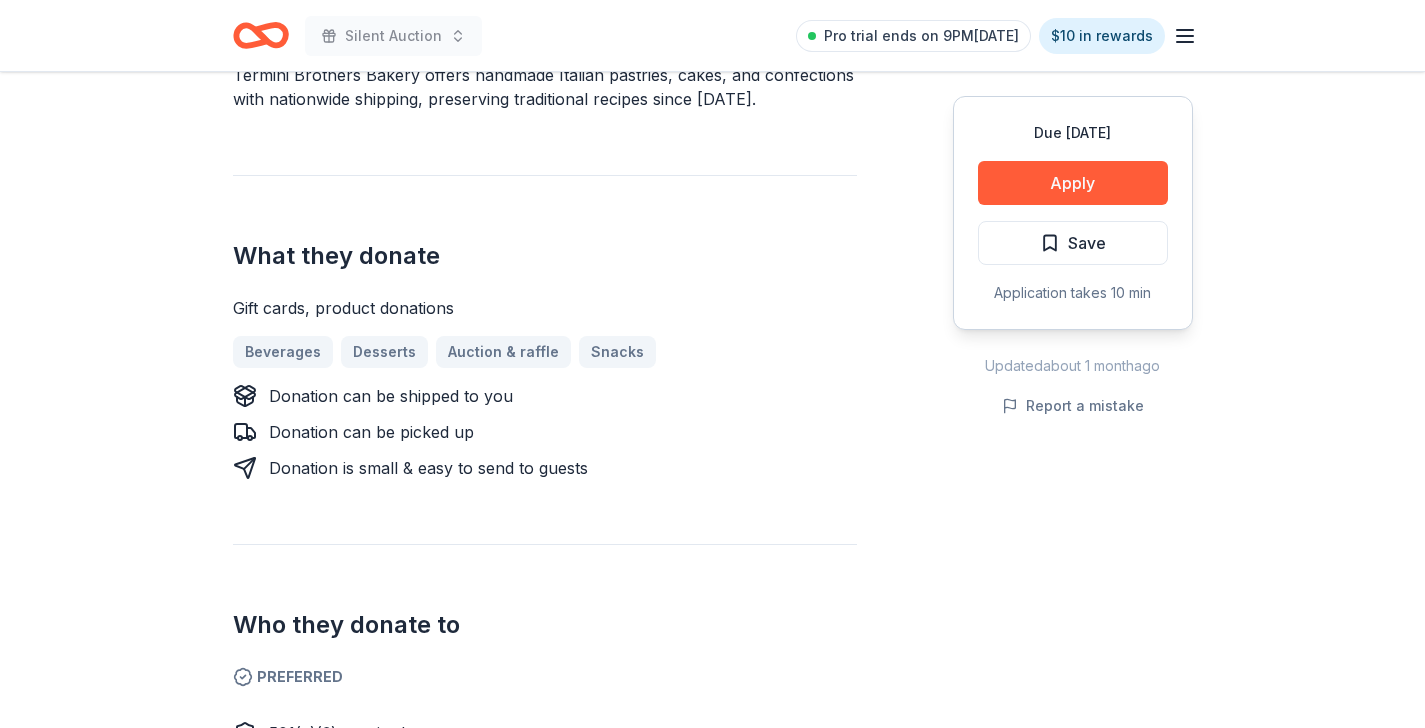 scroll, scrollTop: 690, scrollLeft: 0, axis: vertical 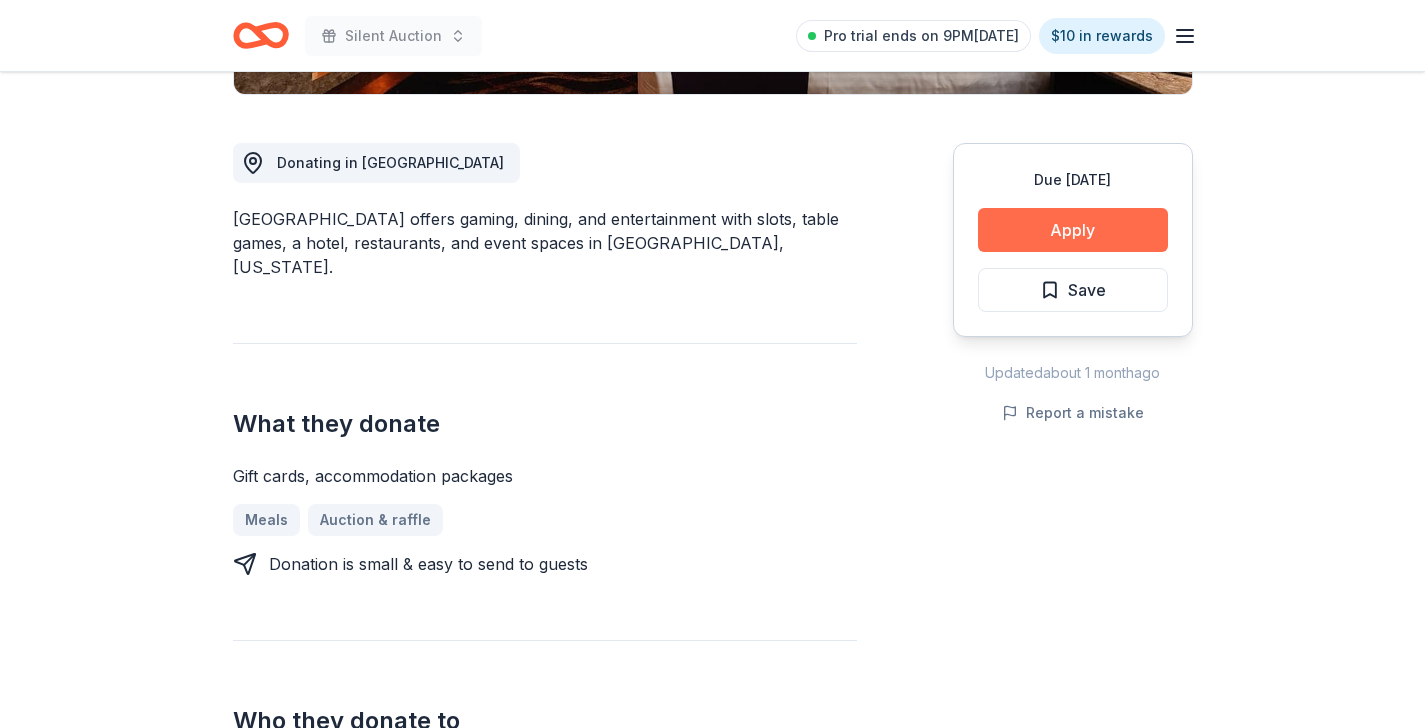 click on "Apply" at bounding box center [1073, 230] 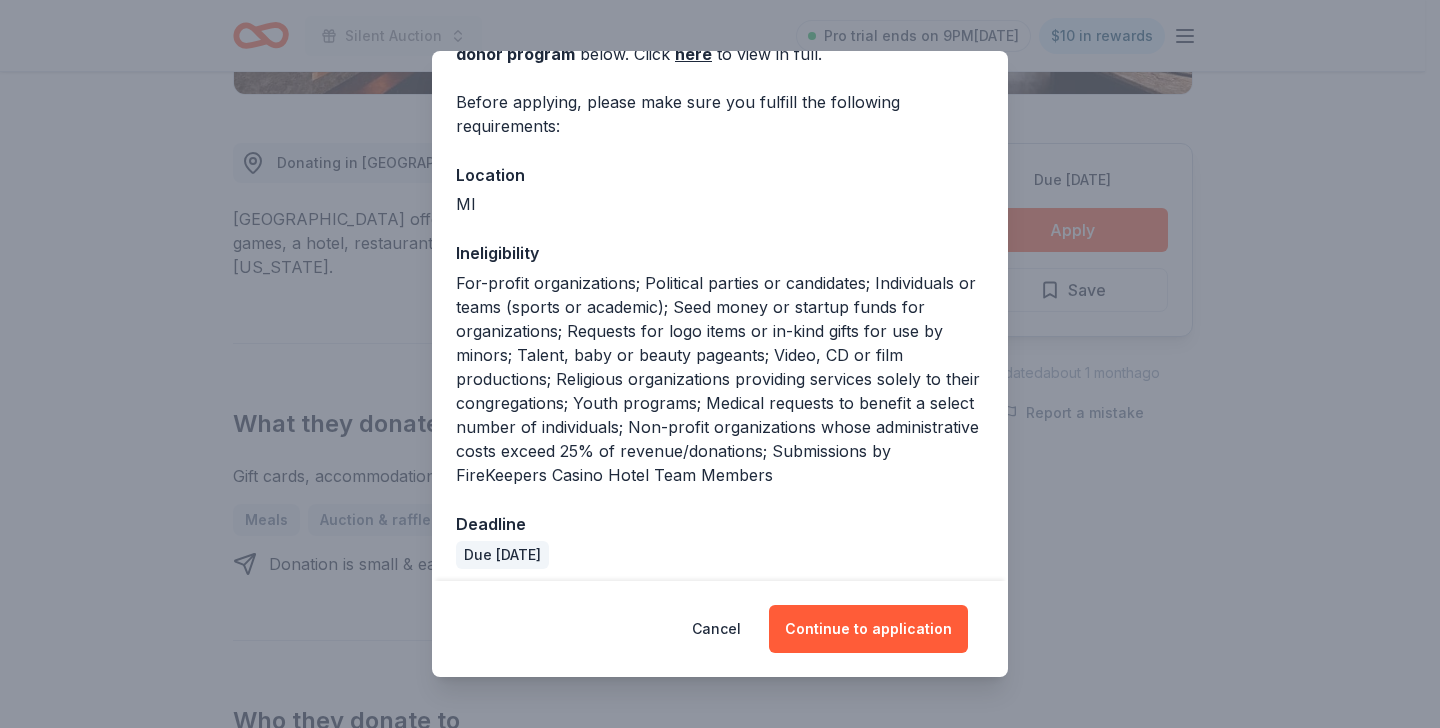scroll, scrollTop: 141, scrollLeft: 0, axis: vertical 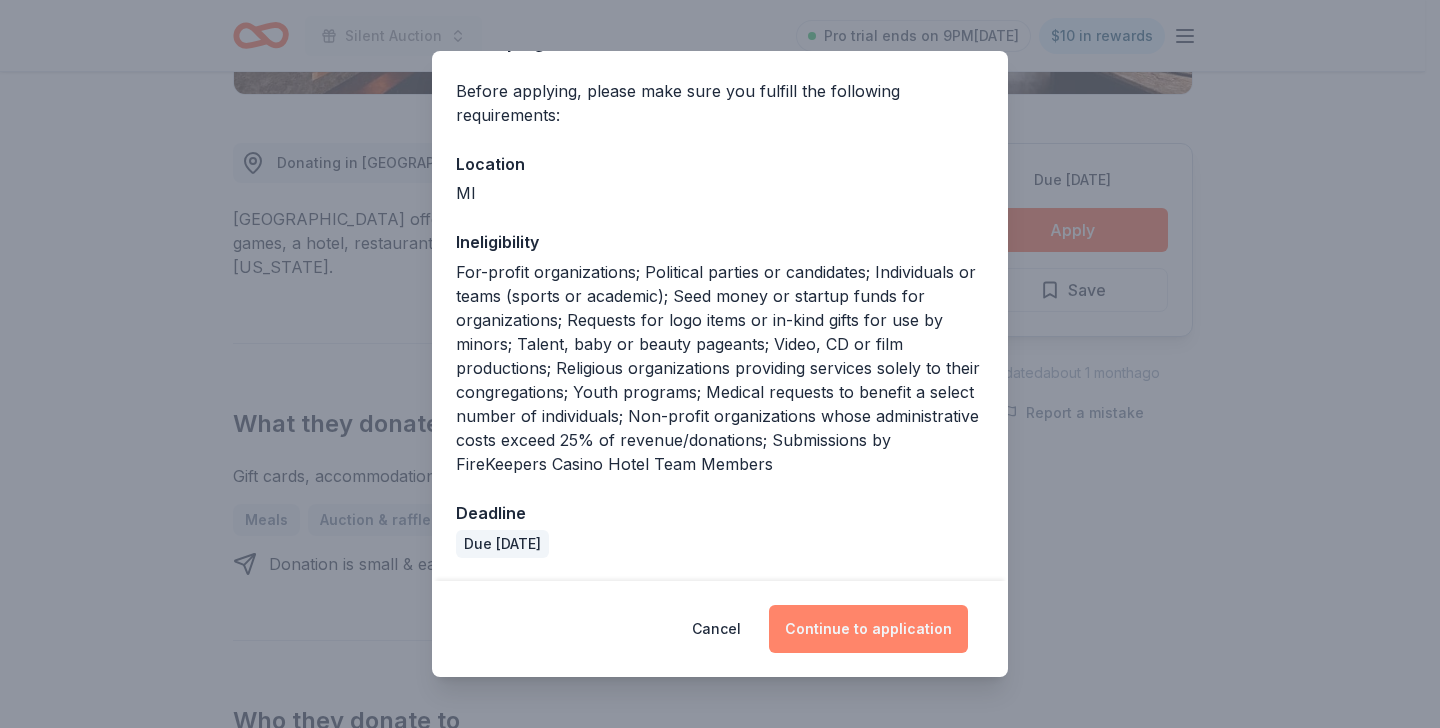 click on "Continue to application" at bounding box center [868, 629] 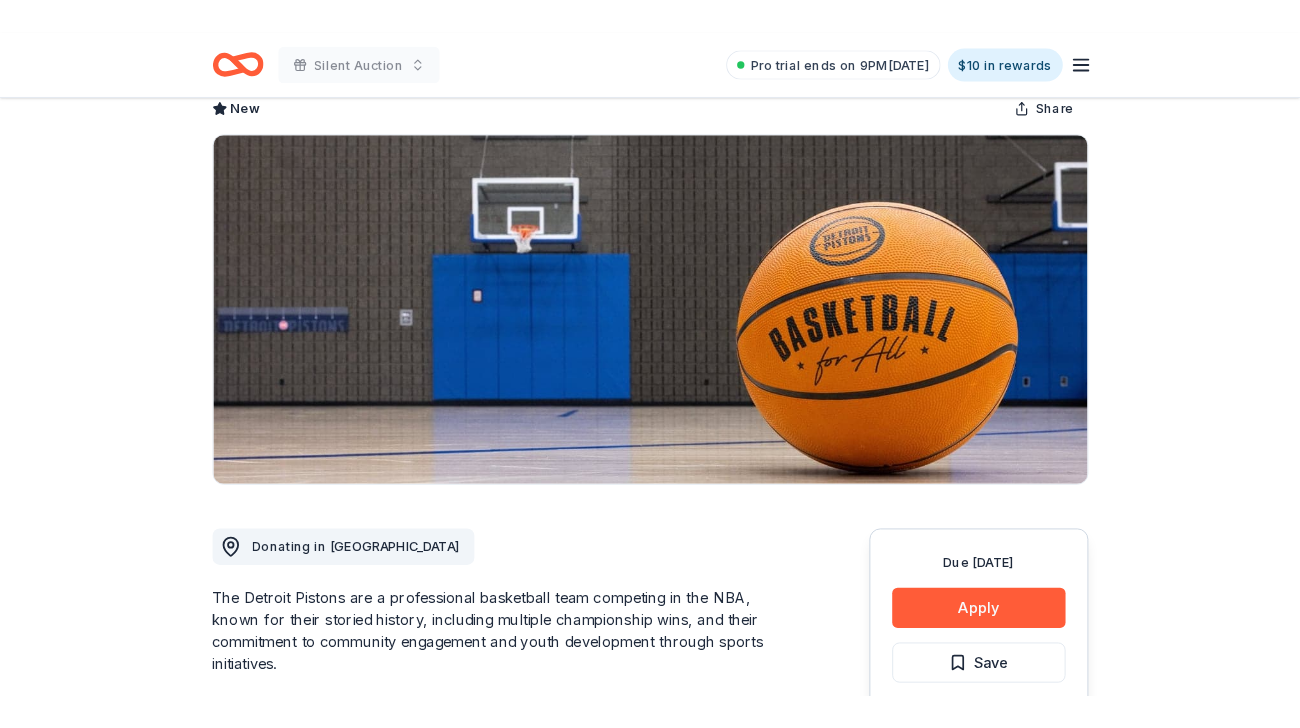 scroll, scrollTop: 129, scrollLeft: 0, axis: vertical 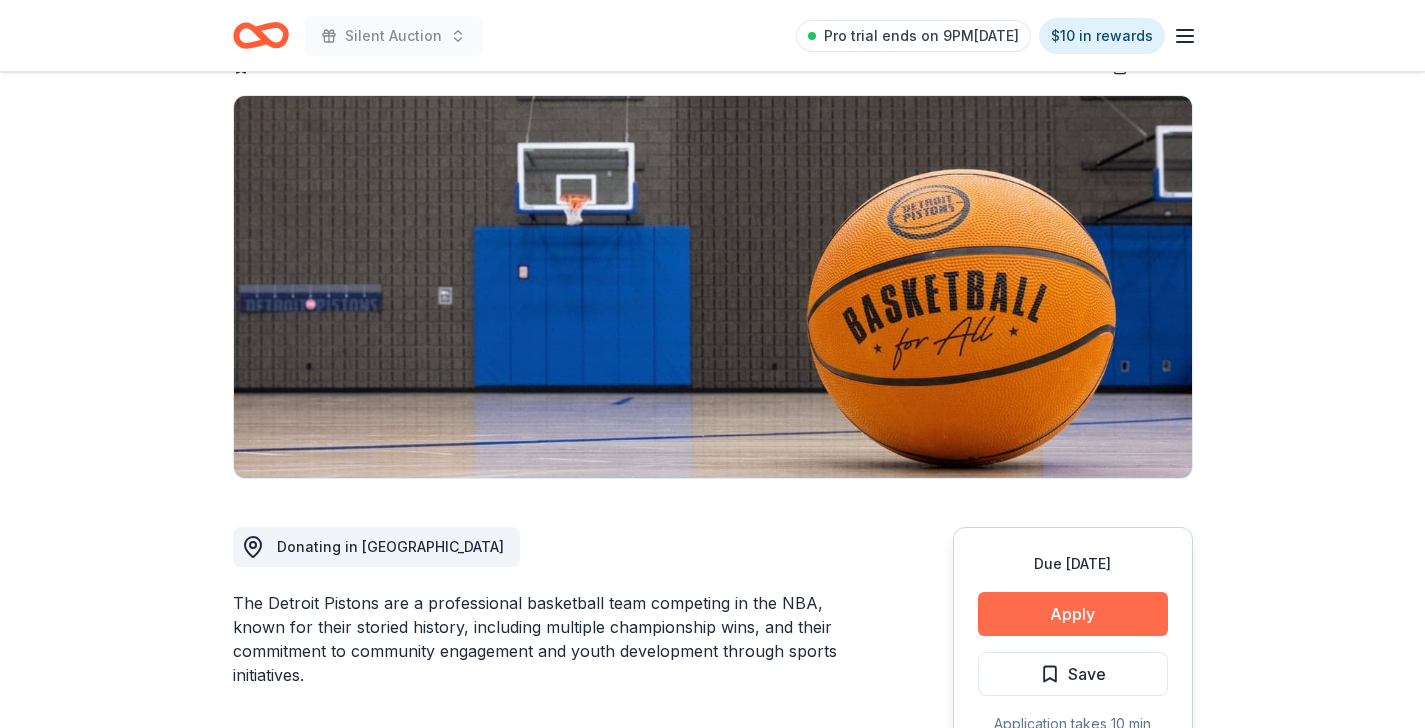 click on "Apply" at bounding box center (1073, 614) 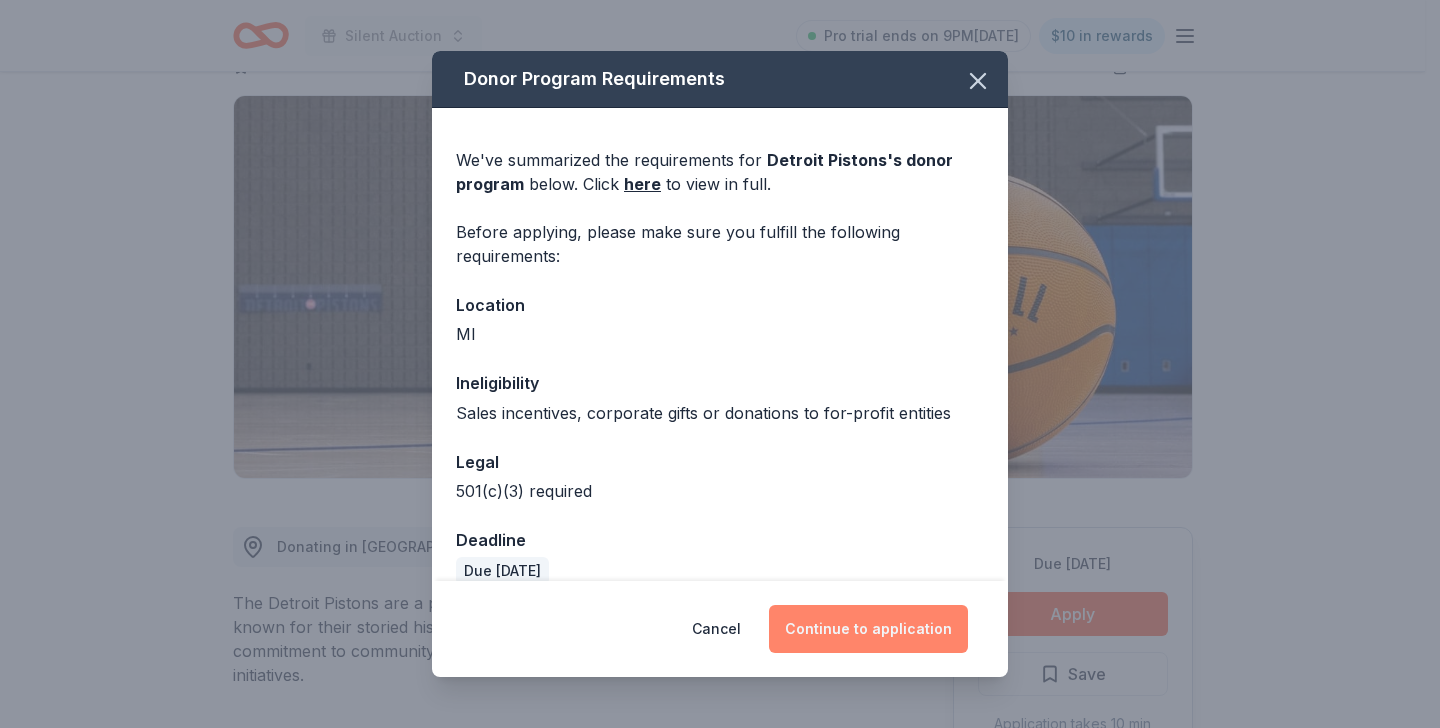 click on "Continue to application" at bounding box center [868, 629] 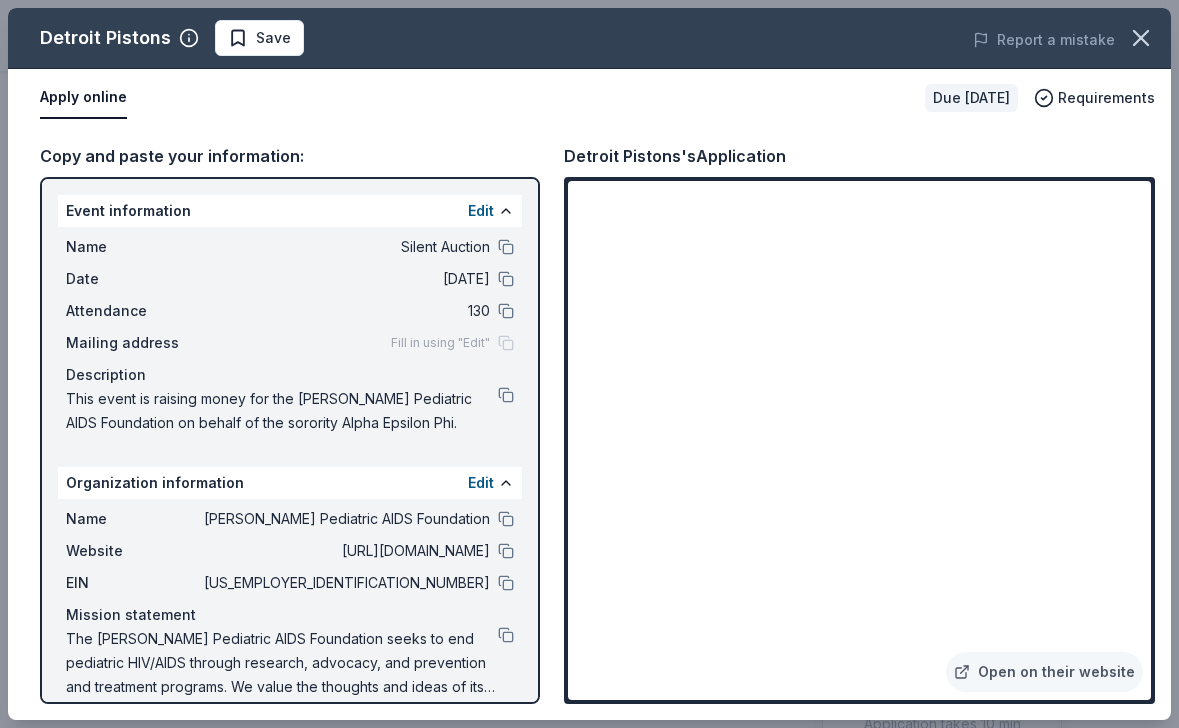 click on "Detroit Pistons Save Report a mistake Apply online Due in 210 days Requirements Copy and paste your information: Event information Edit Name Silent Auction Date 03/28/26 Attendance 130 Mailing address Fill in using "Edit" Description This event is raising money for the Elizabeth Glaser Pediatric AIDS Foundation on behalf of the sorority Alpha Epsilon Phi. Organization information Edit Name Elizabeth Glaser Pediatric AIDS Foundation Website http://www.pedaids.org/ EIN 95-4191698 Mission statement Detroit Pistons's  Application Open on their website" at bounding box center (589, 364) 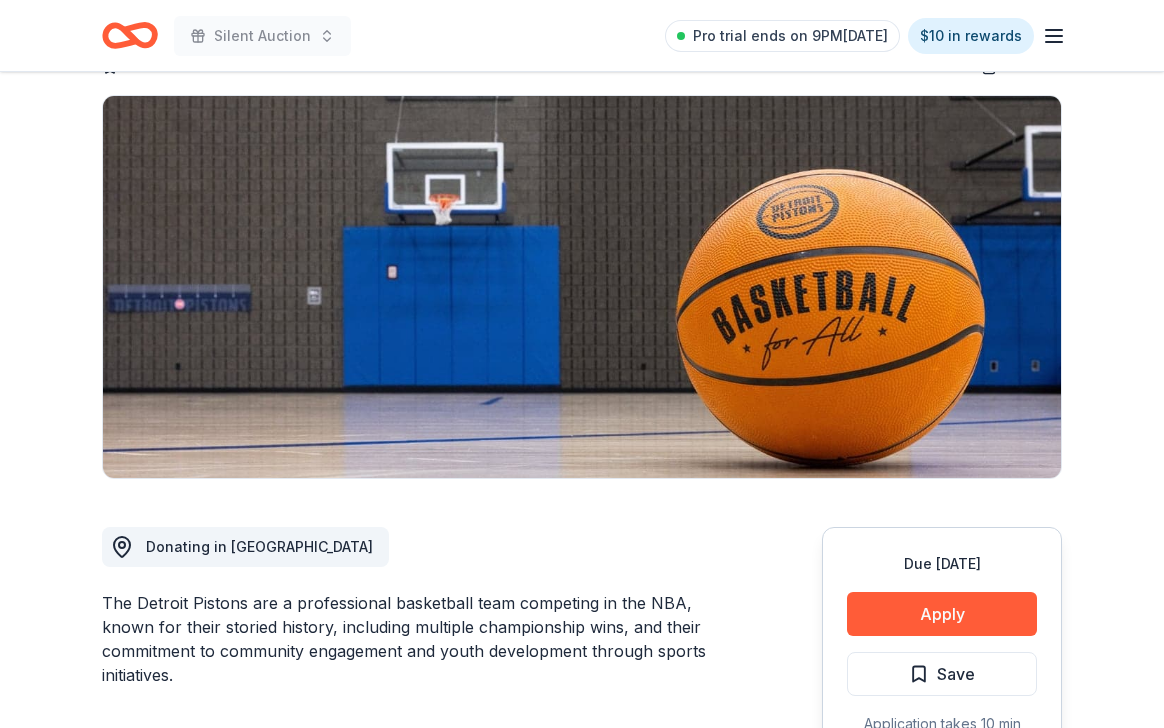click on "Due in 210 days Share Detroit Pistons New Share Donating in MI The Detroit Pistons are a professional basketball team competing in the NBA, known for their storied history, including multiple championship wins, and their commitment to community engagement and youth development through sports initiatives. What they donate Autographed memorabilia Auction & raffle   You may receive donations every   year Who they donate to  Preferred 501(c)(3) required  Ineligible Sales incentives, corporate gifts or donations to for-profit entities For profit We ' re collecting data on   approval rate ; check back soon. We ' re collecting data on   donation value ; check back soon. Due in 210 days Apply Save Application takes 10 min Updated  about 1 month  ago Report a mistake New Be the first to review this company! Leave a review Similar donors 7   applies  last week 213 days left Online app KBP Foods 4.2 Gift card(s), free chicken sandwich card(s), discounted catering Local 225 days left Online app Big Lake Brewing New Local" at bounding box center [582, 1270] 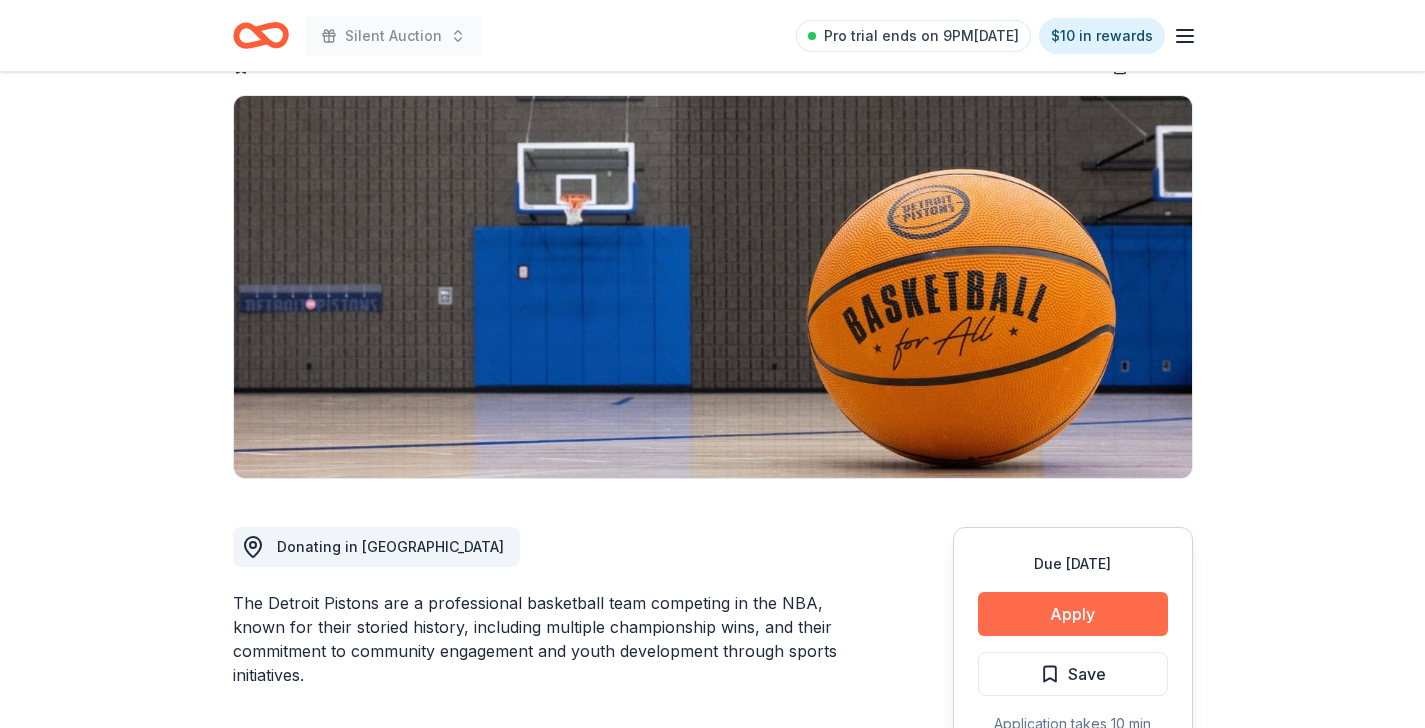 click on "Apply" at bounding box center [1073, 614] 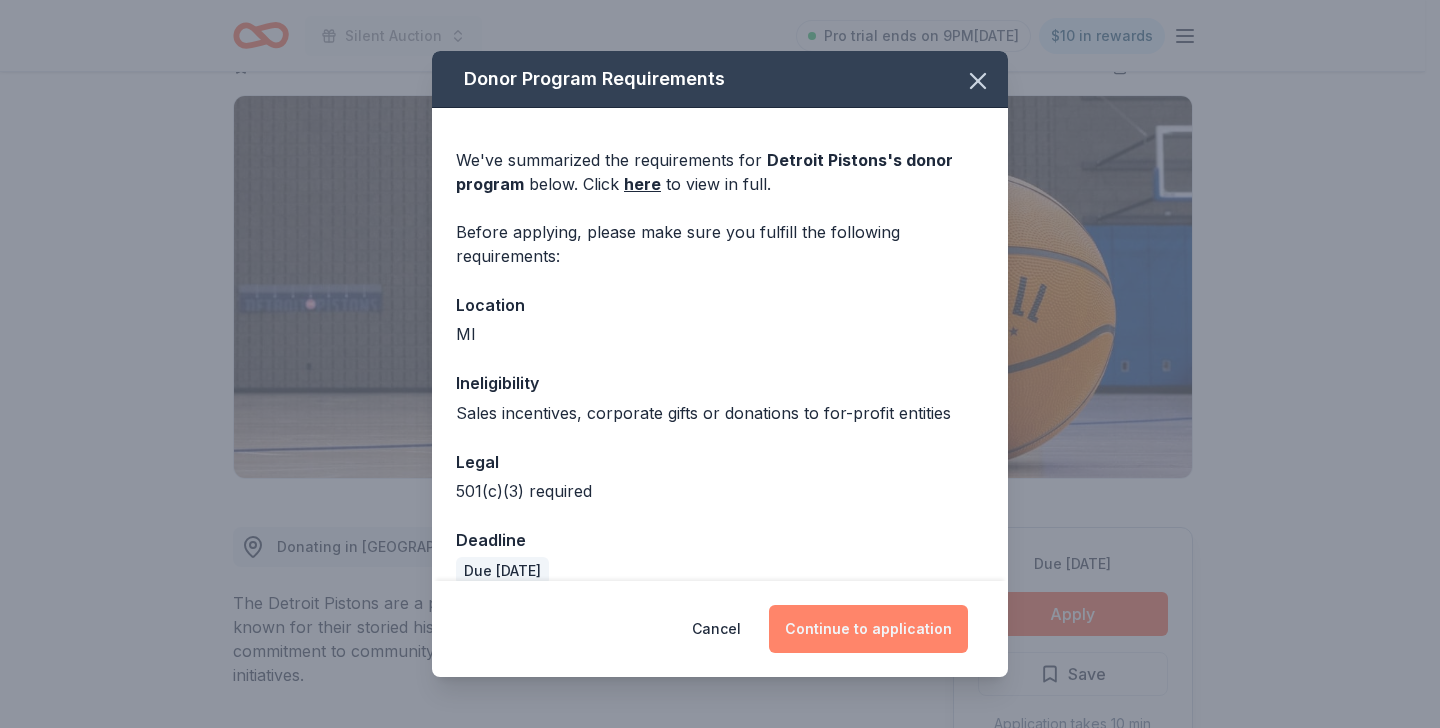 click on "Continue to application" at bounding box center (868, 629) 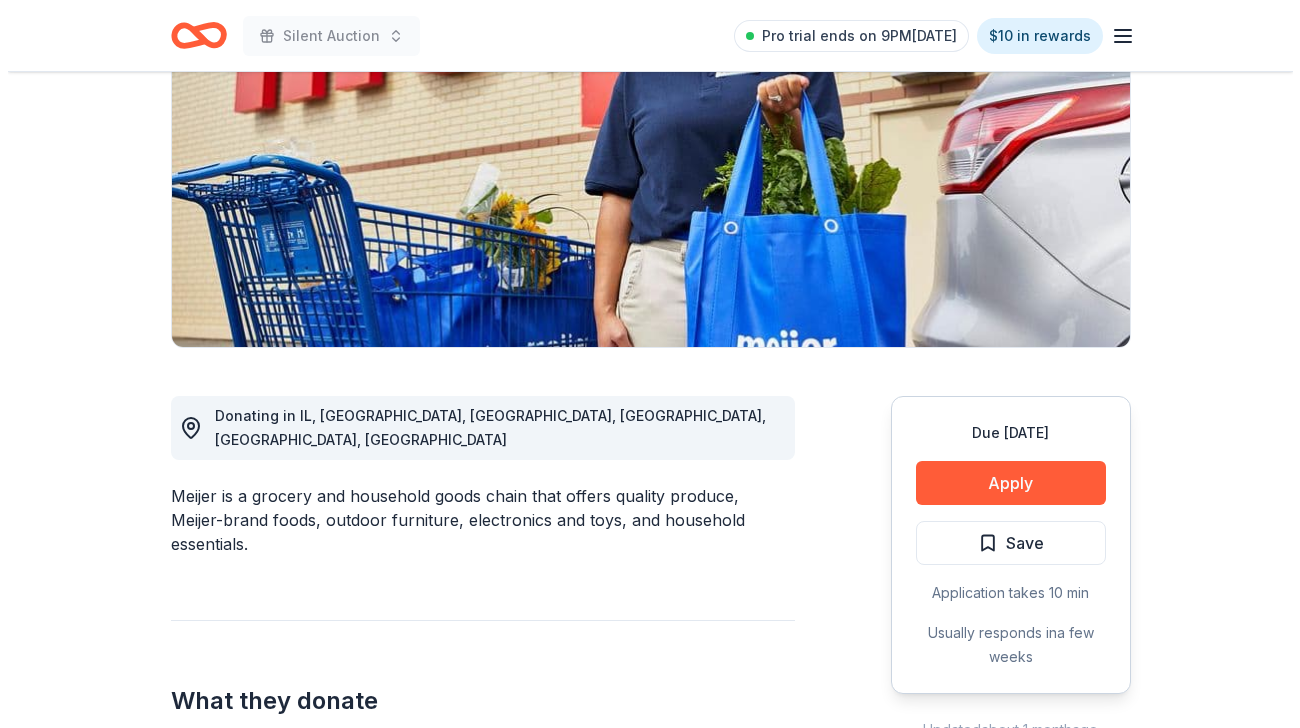scroll, scrollTop: 418, scrollLeft: 0, axis: vertical 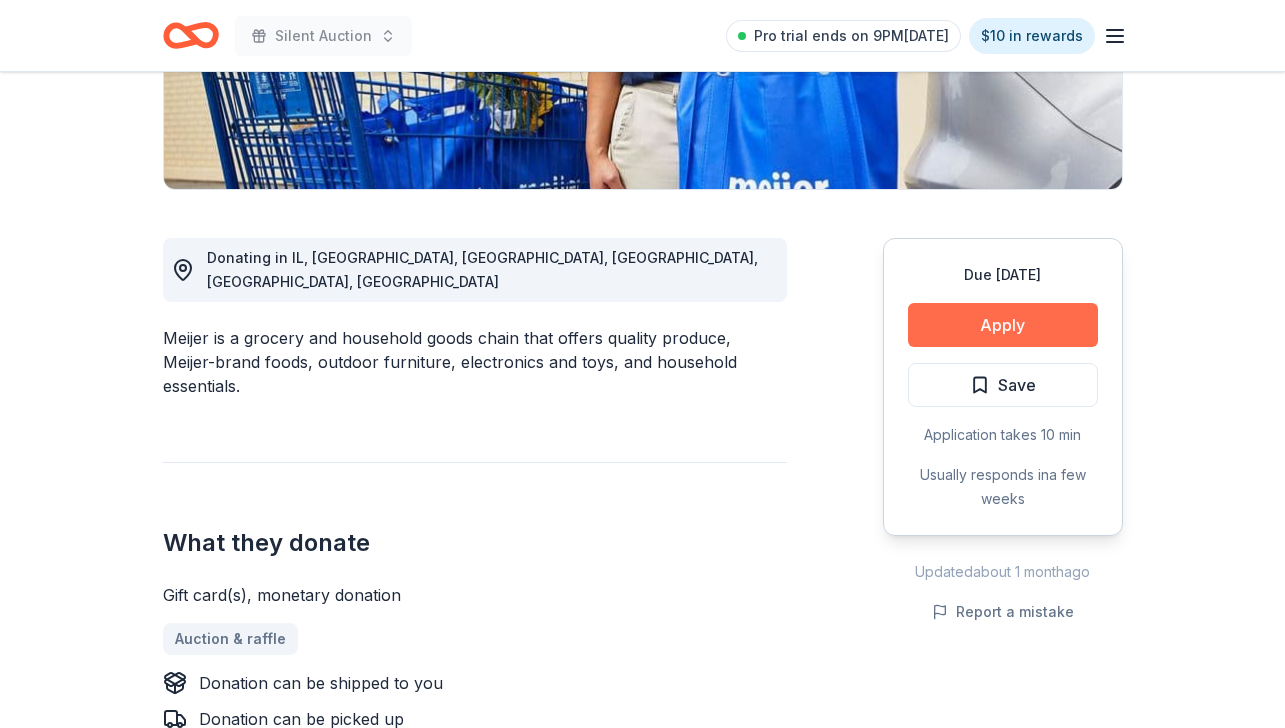 click on "Apply" at bounding box center [1003, 325] 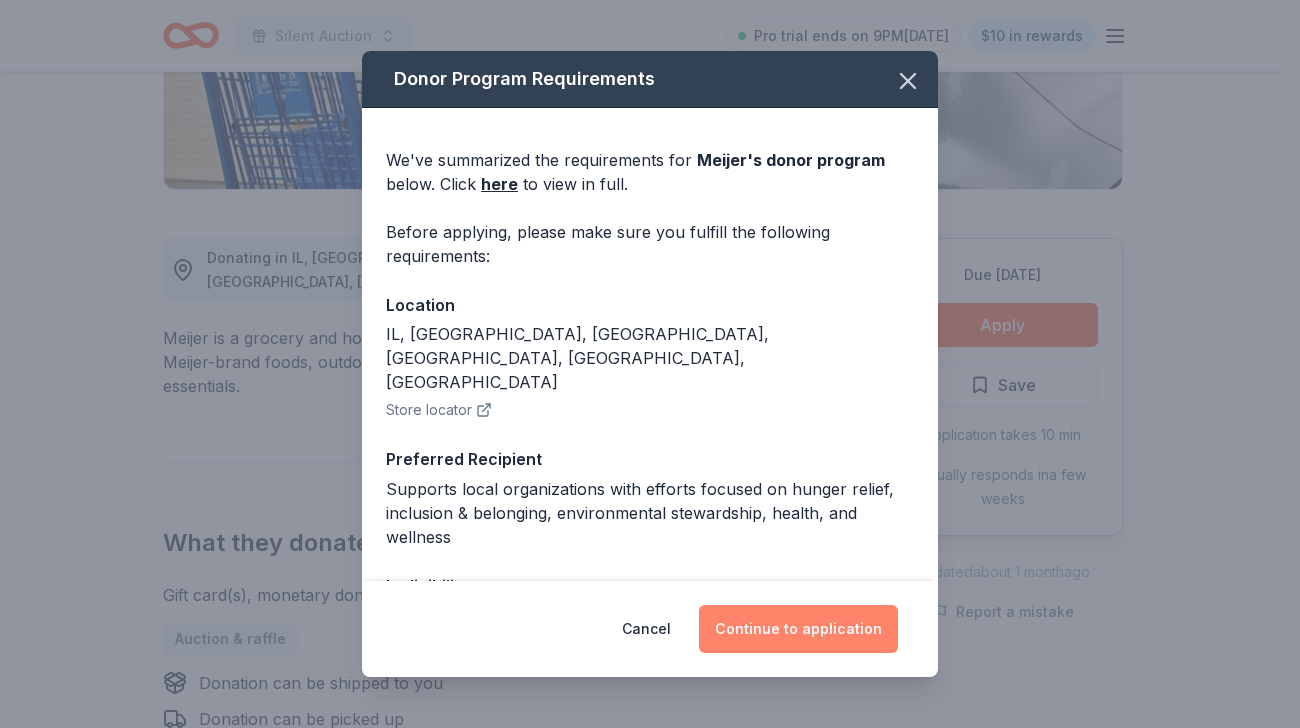 click on "Continue to application" at bounding box center (798, 629) 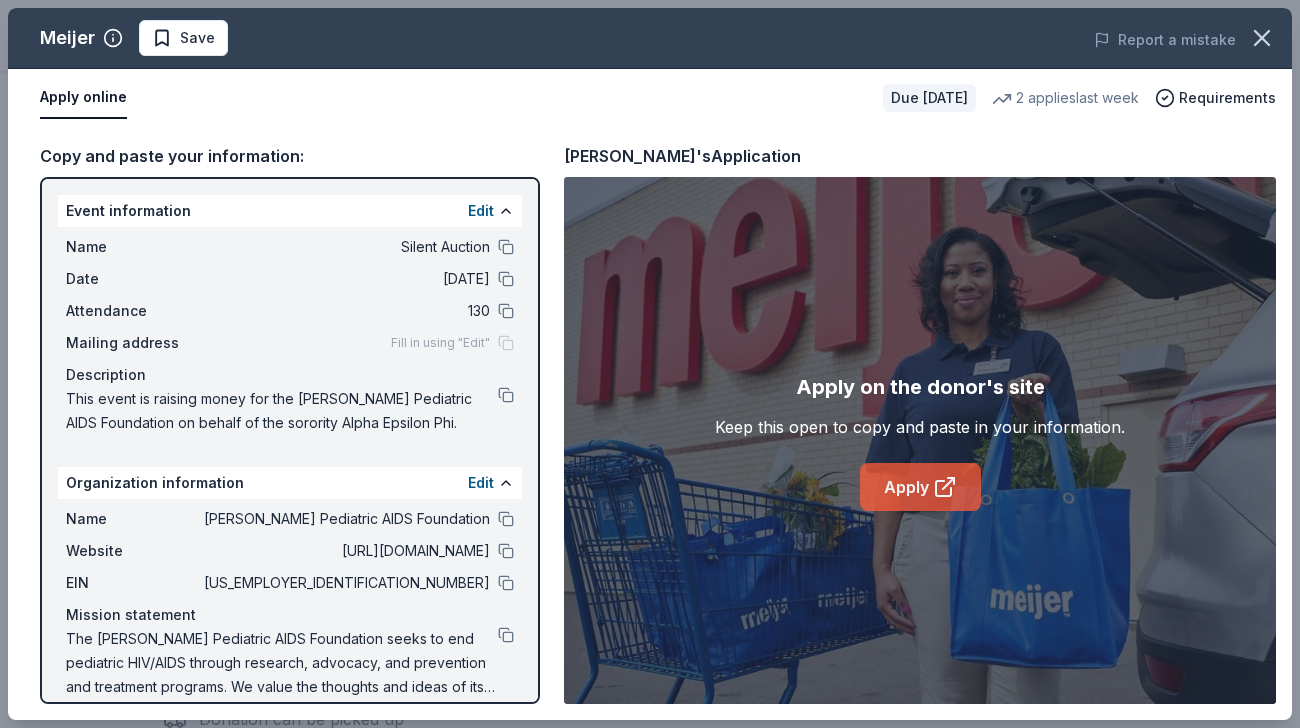click on "Apply" at bounding box center (920, 487) 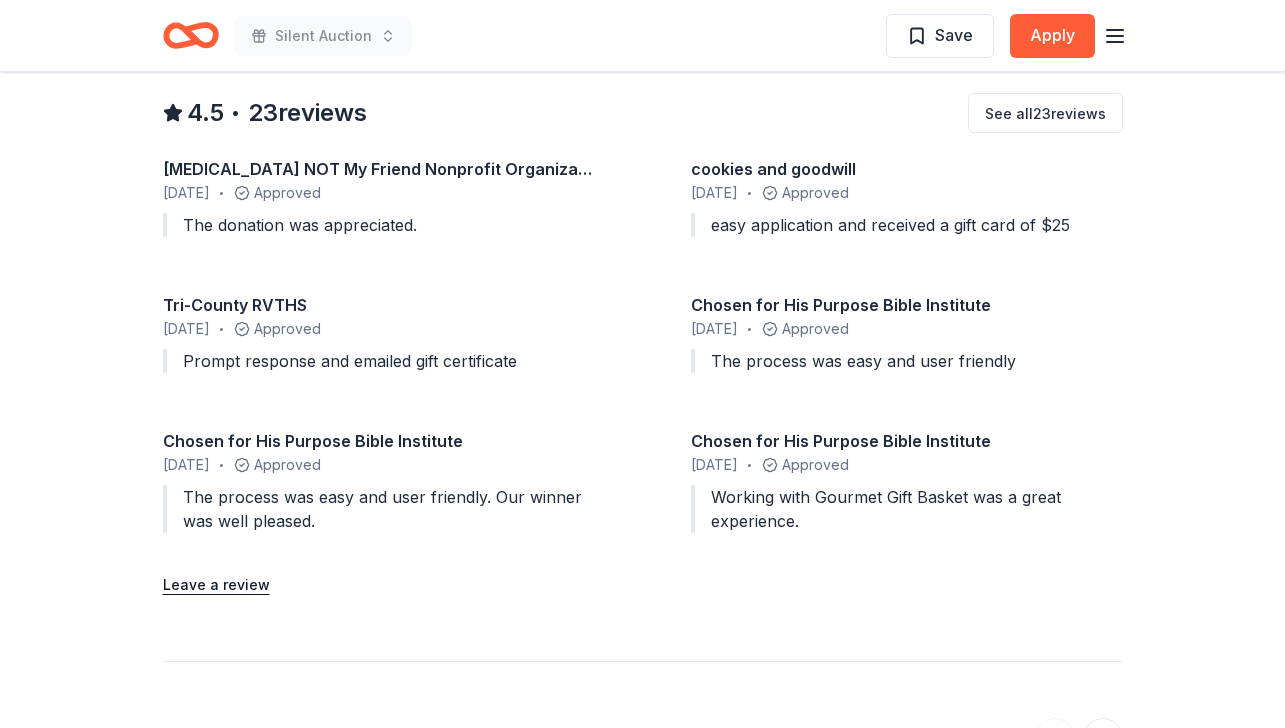 scroll, scrollTop: 225, scrollLeft: 0, axis: vertical 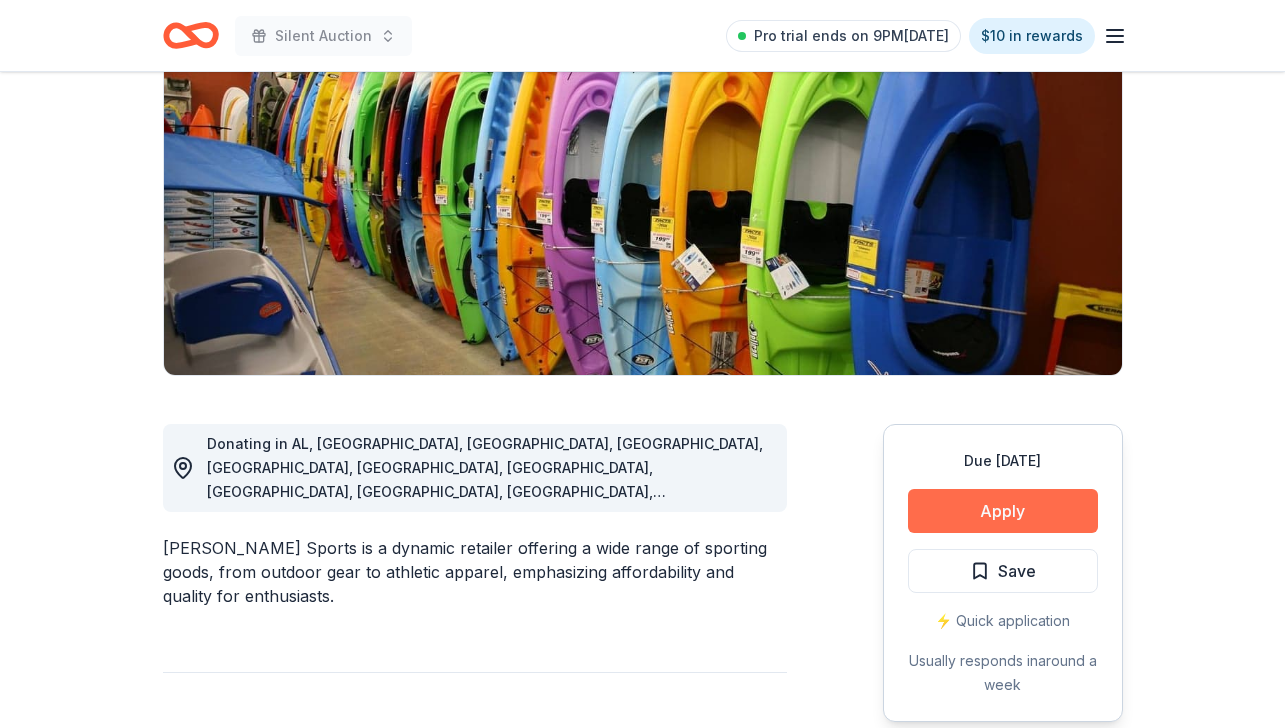 click on "Apply" at bounding box center [1003, 511] 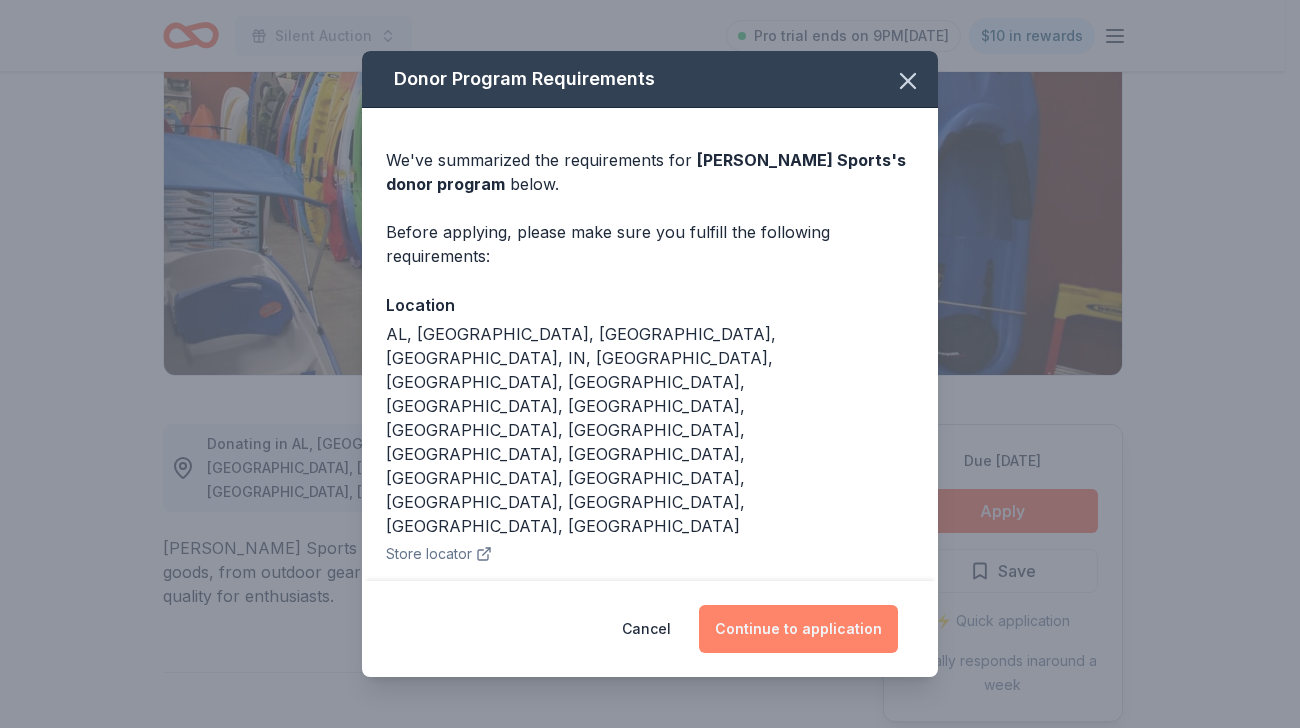 click on "Continue to application" at bounding box center (798, 629) 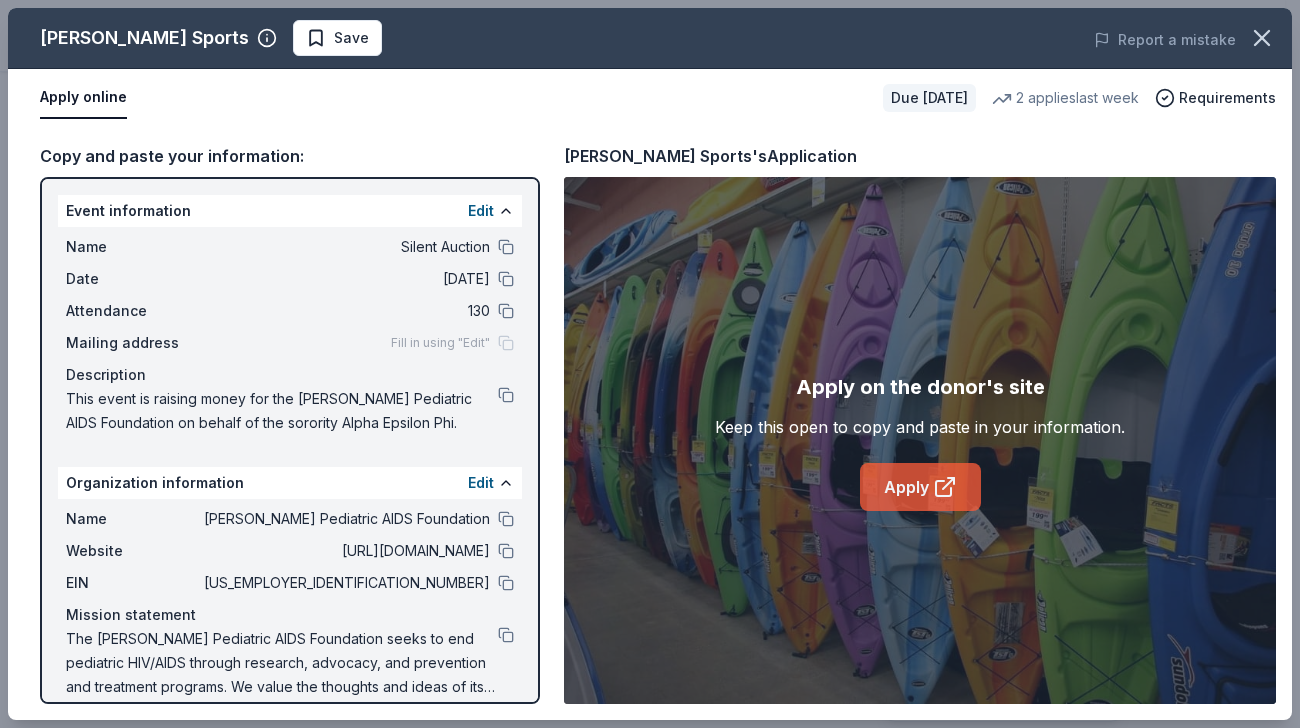 click 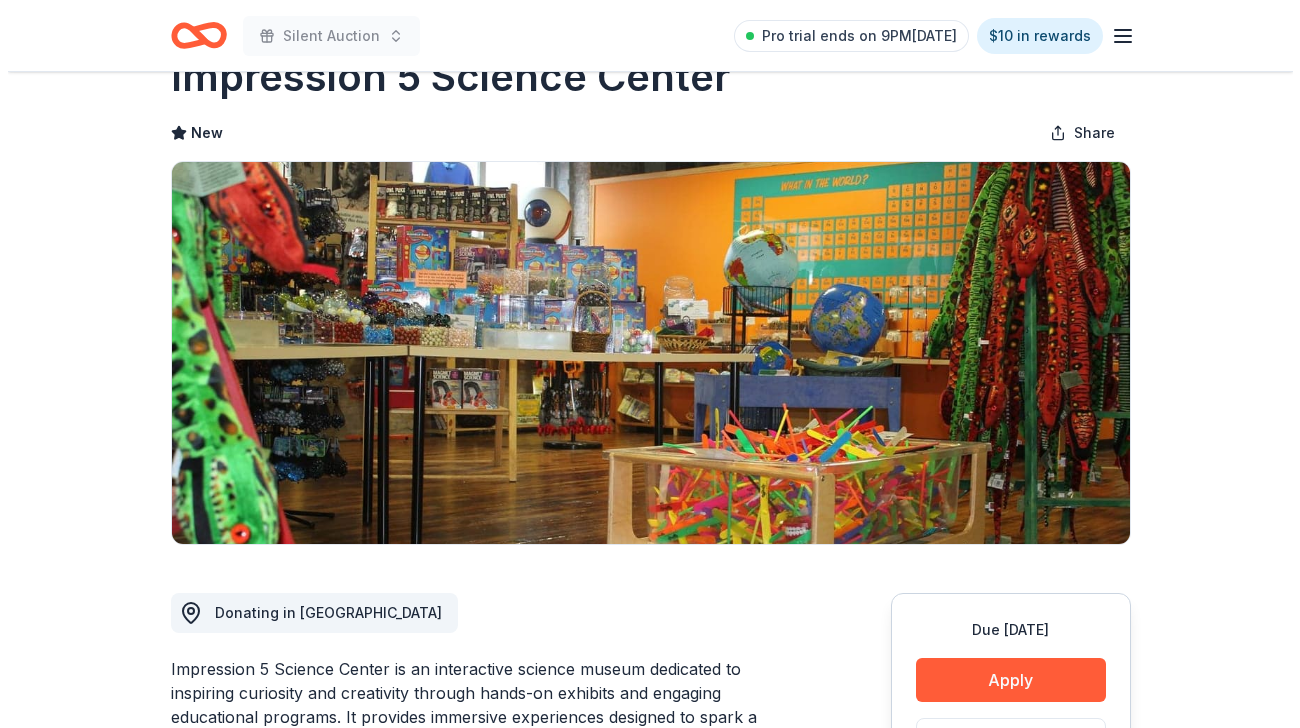 scroll, scrollTop: 311, scrollLeft: 0, axis: vertical 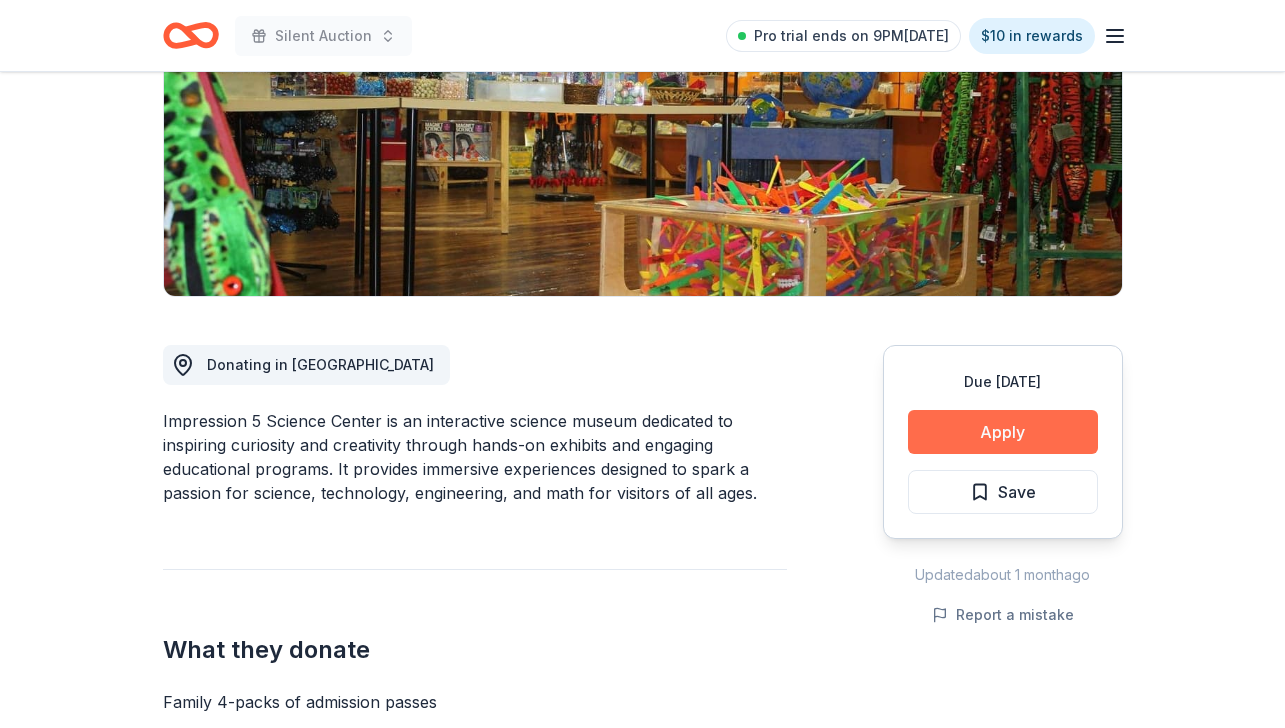 click on "Apply" at bounding box center [1003, 432] 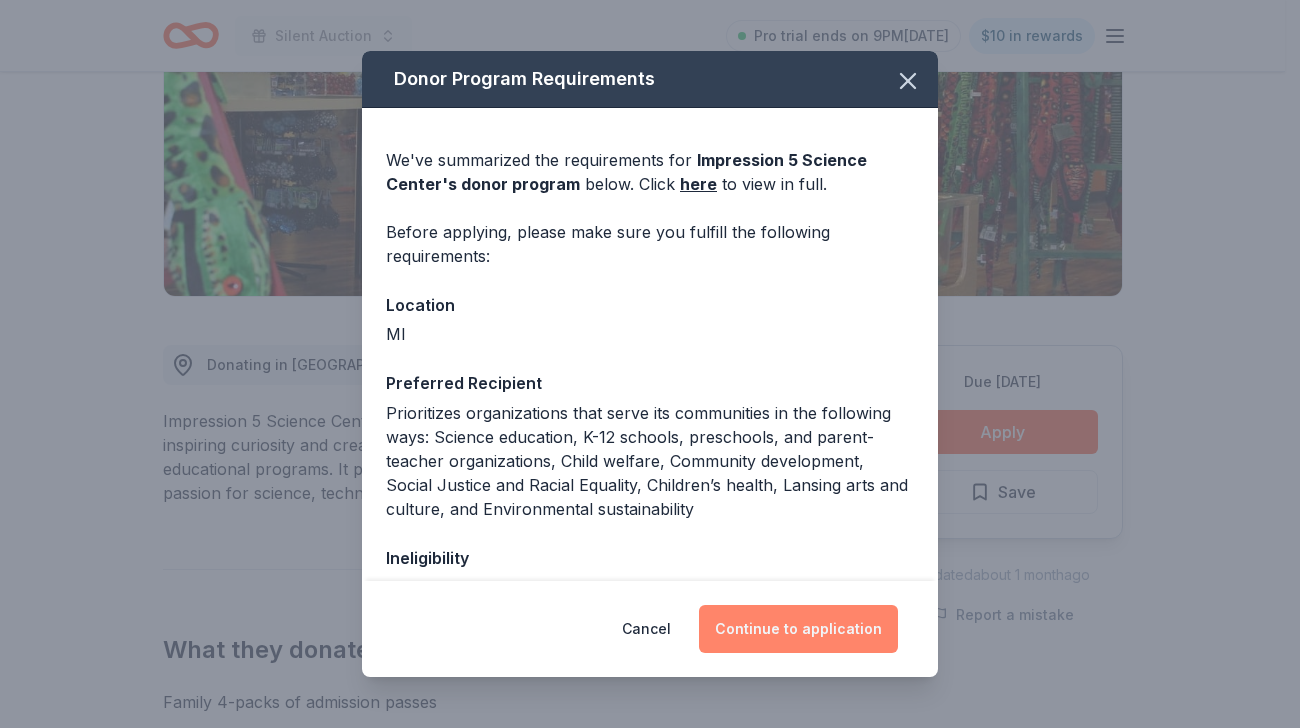 click on "Continue to application" at bounding box center [798, 629] 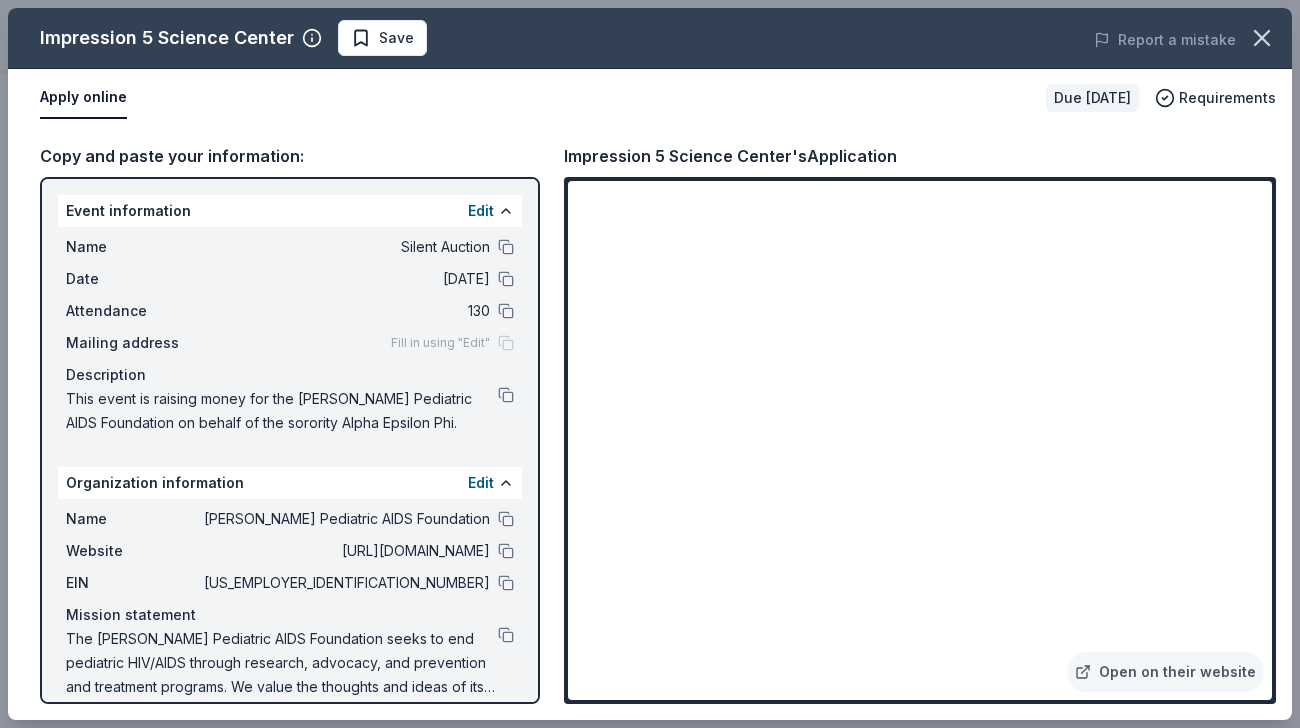 click on "Website http://www.pedaids.org/" at bounding box center (290, 551) 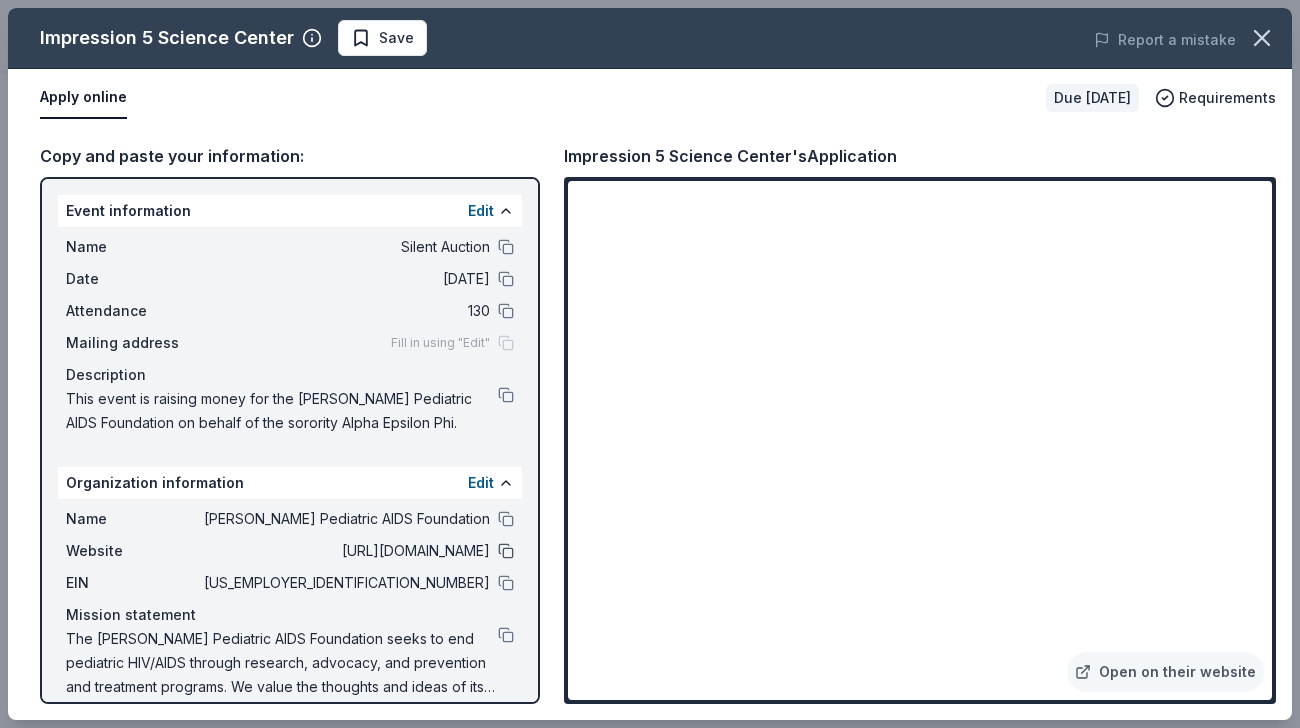 click at bounding box center (506, 551) 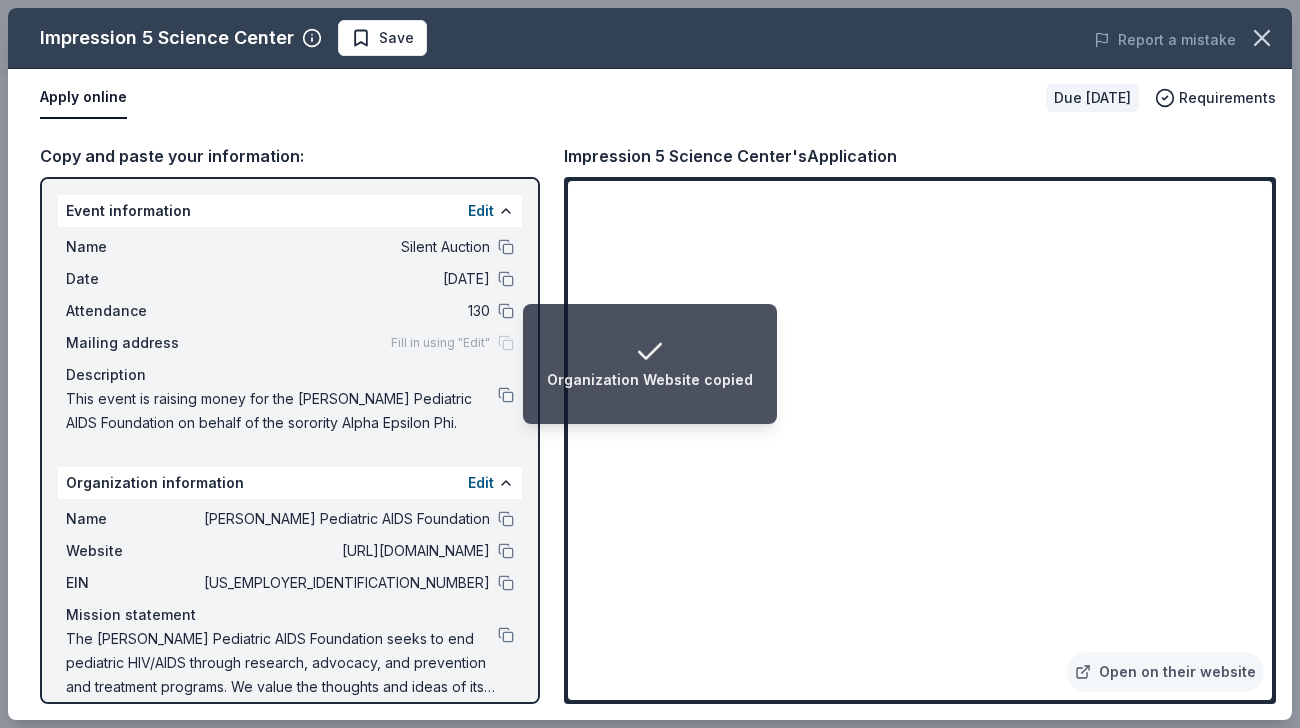 click on "Apply online" at bounding box center [535, 98] 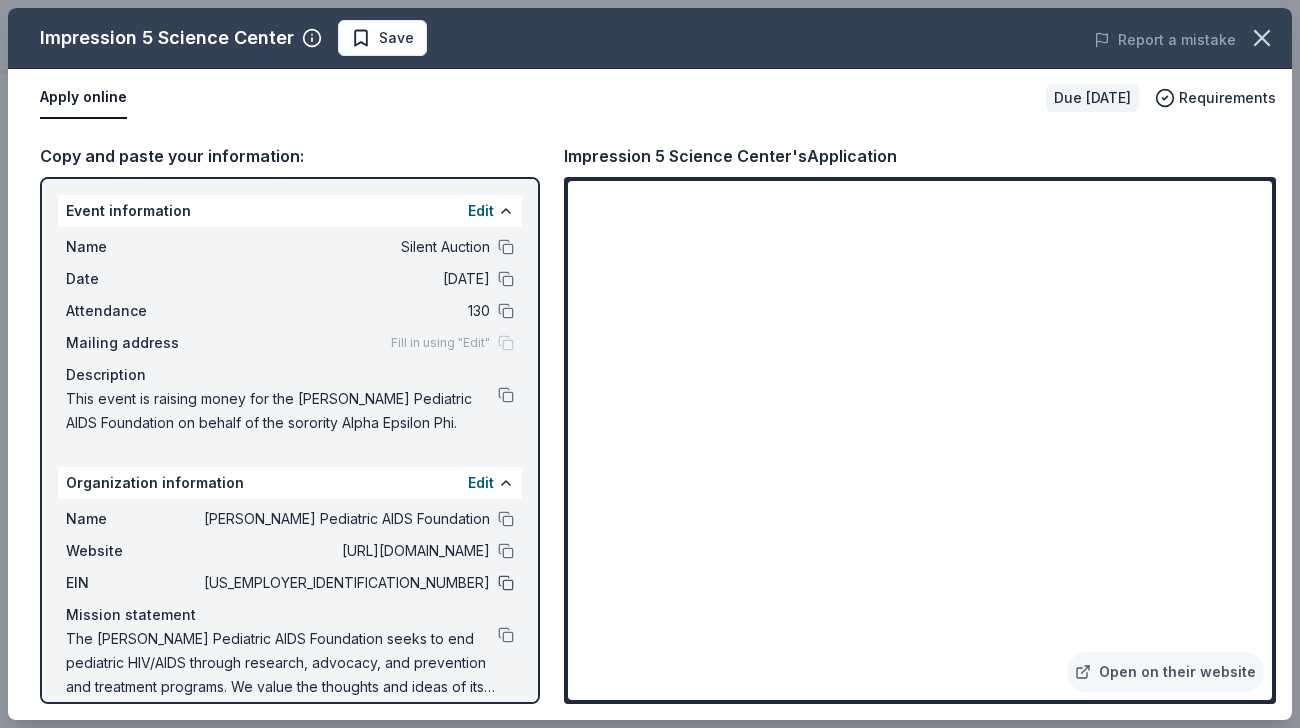 click at bounding box center (506, 583) 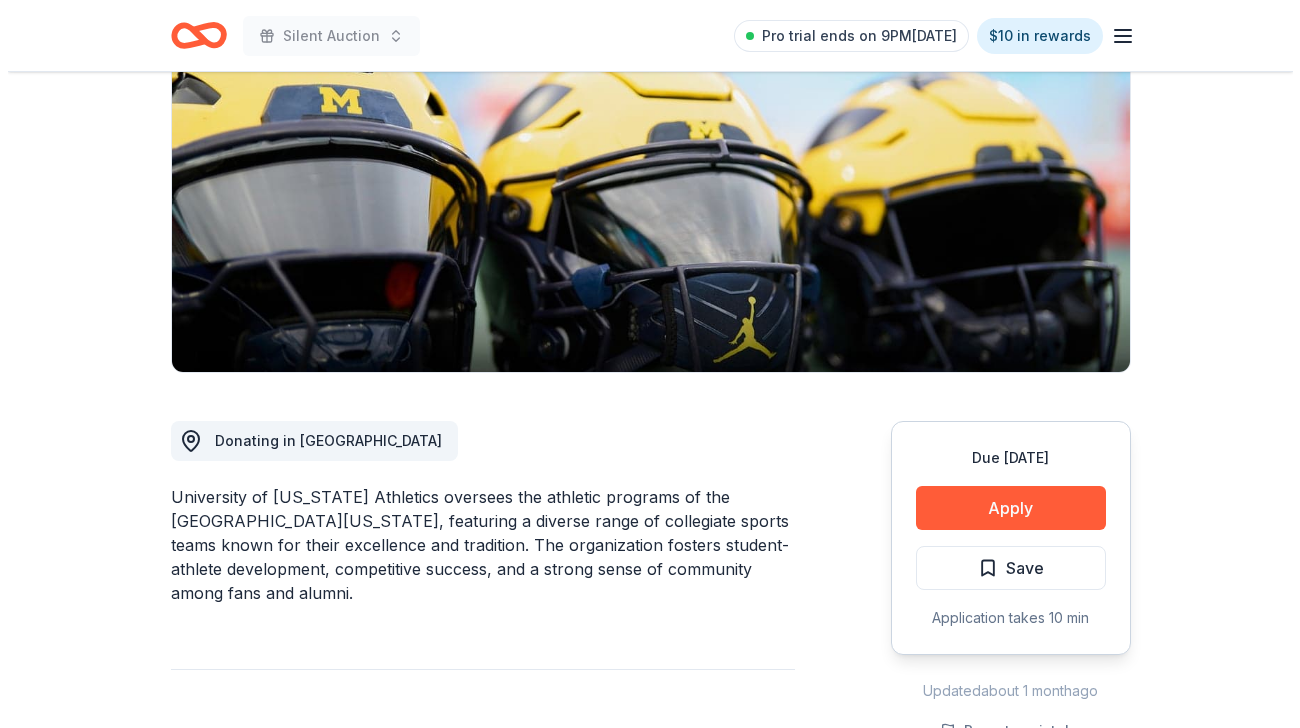 scroll, scrollTop: 271, scrollLeft: 0, axis: vertical 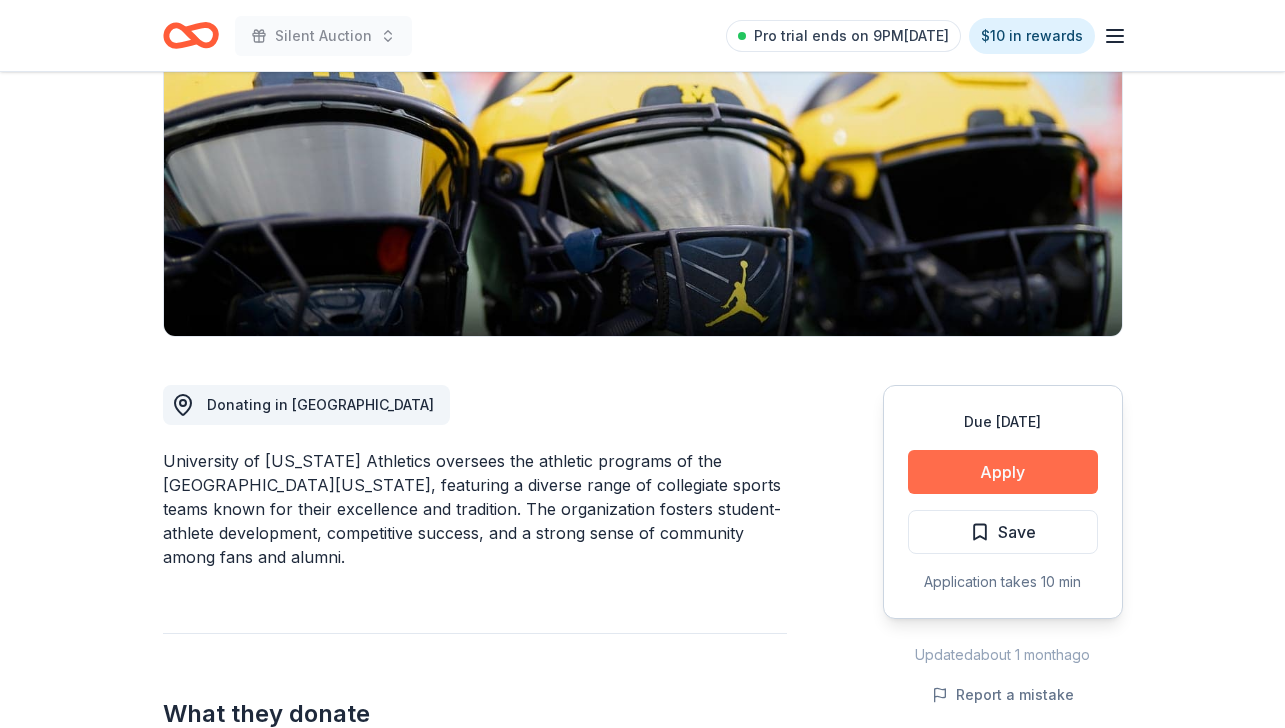 click on "Apply" at bounding box center (1003, 472) 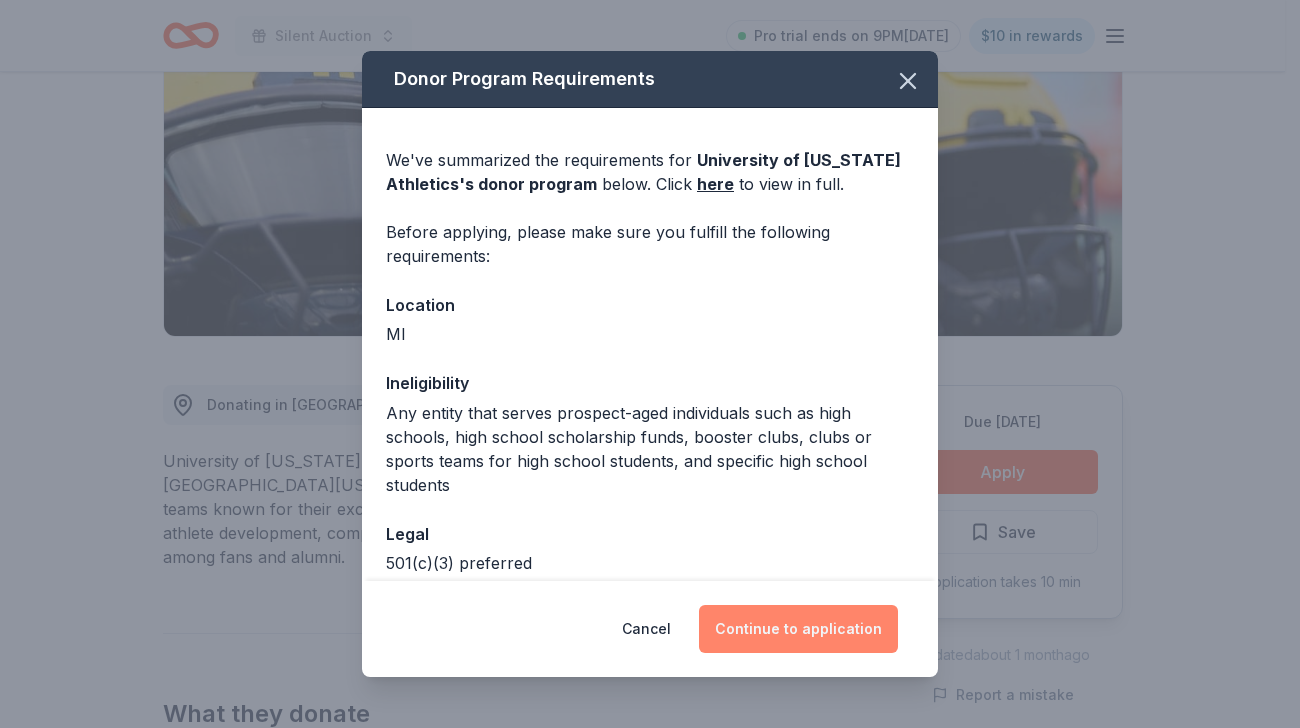 click on "Continue to application" at bounding box center [798, 629] 